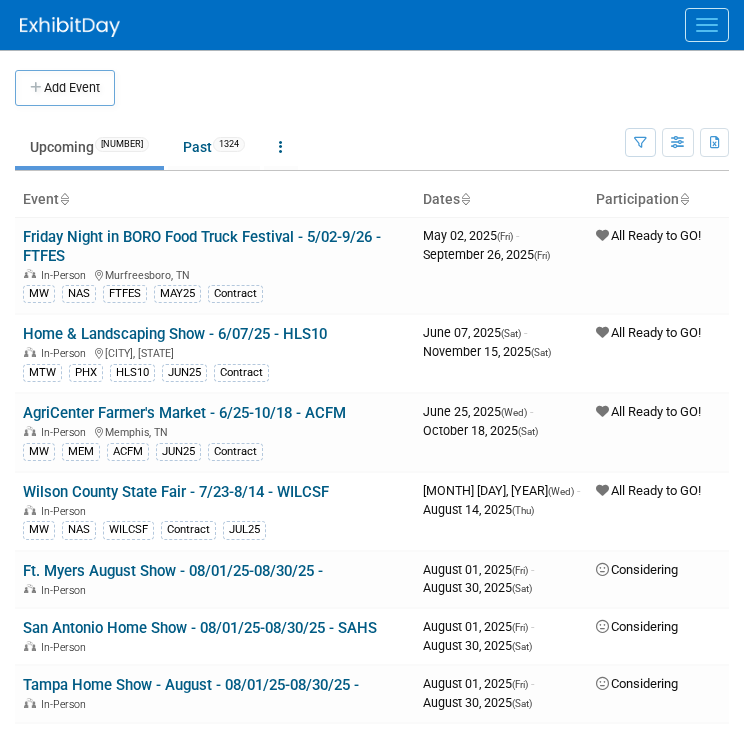 scroll, scrollTop: 0, scrollLeft: 0, axis: both 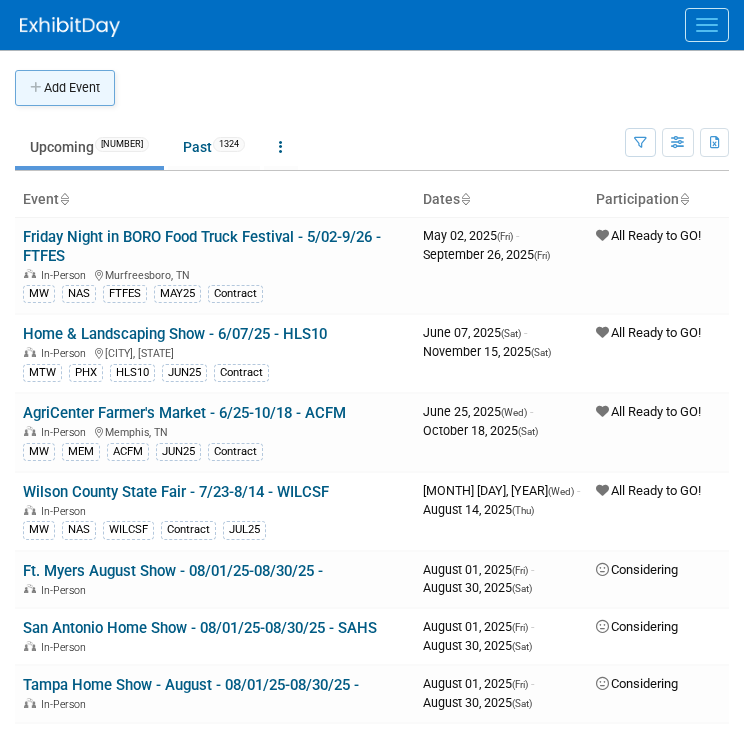 click on "Add Event" at bounding box center (65, 88) 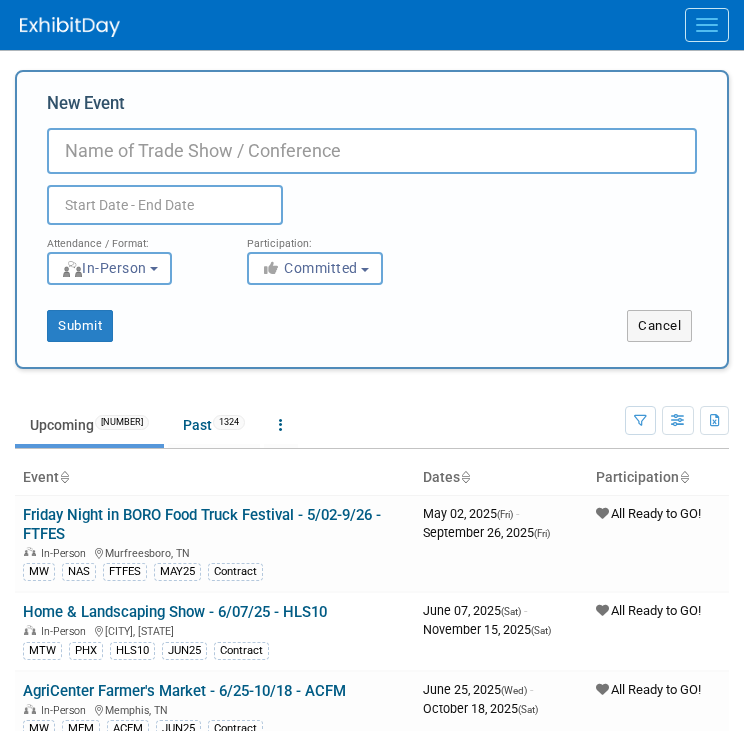 click on "New Event" at bounding box center [372, 151] 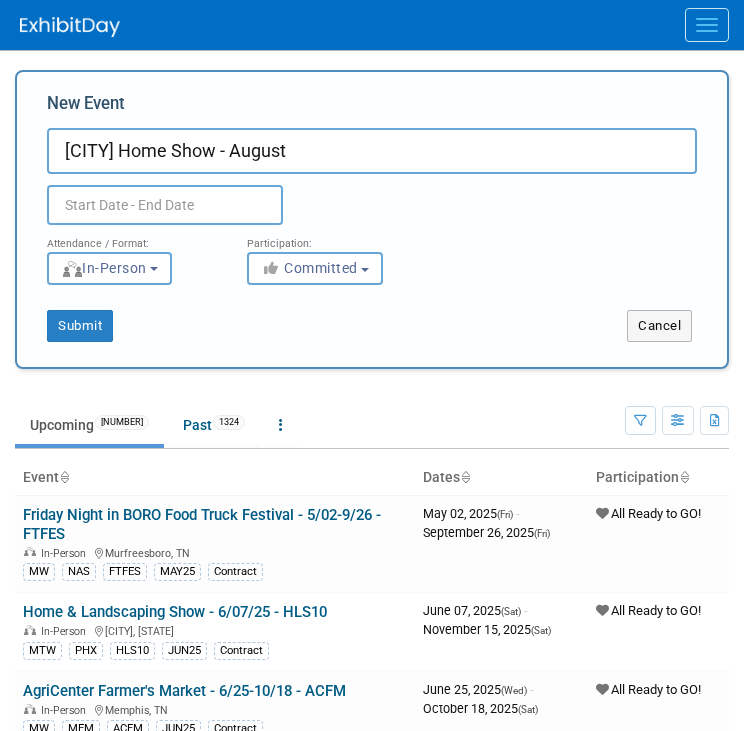click on "Fort Myers Home Show - August" at bounding box center [372, 151] 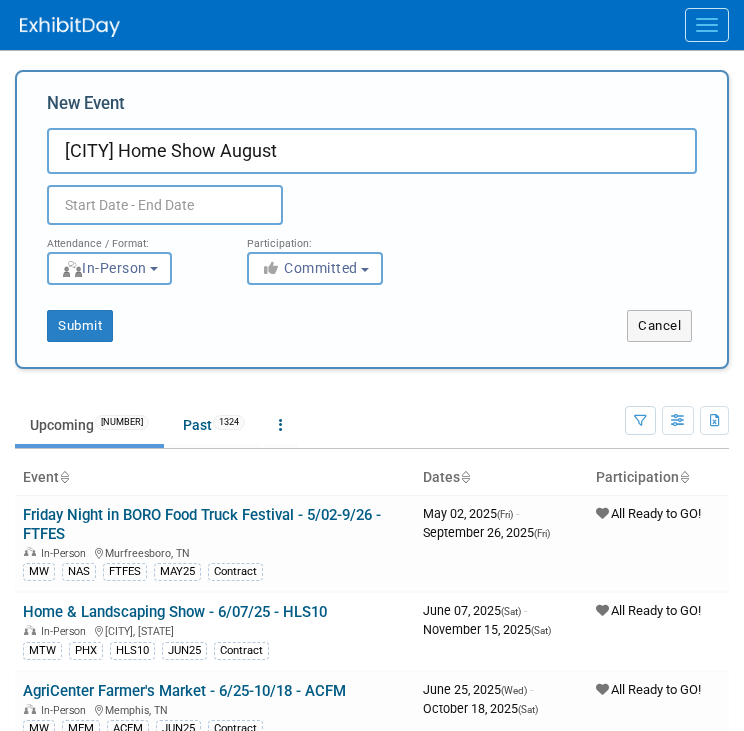 click on "Fort Myers Home Show August" at bounding box center (372, 151) 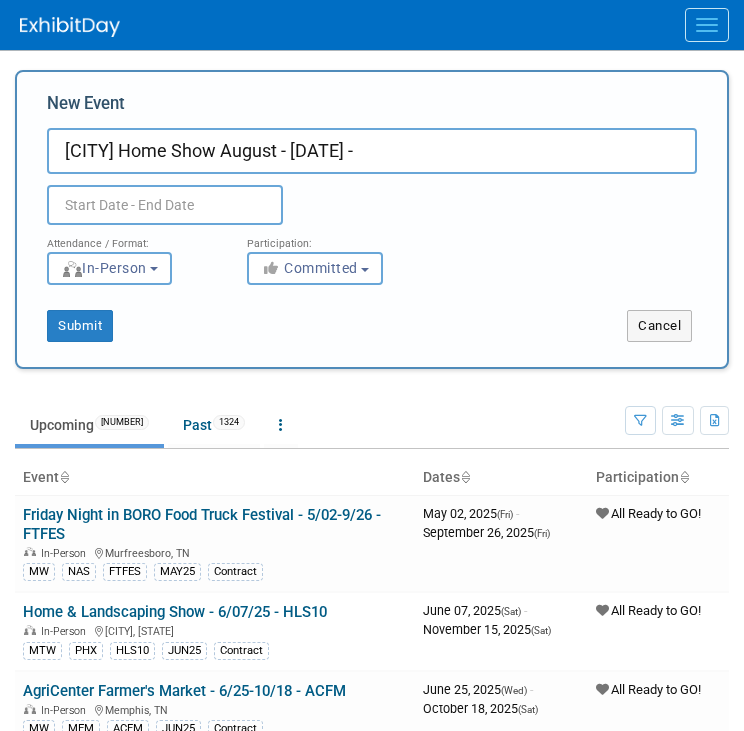 paste on "Fort Myers Home Show - August" 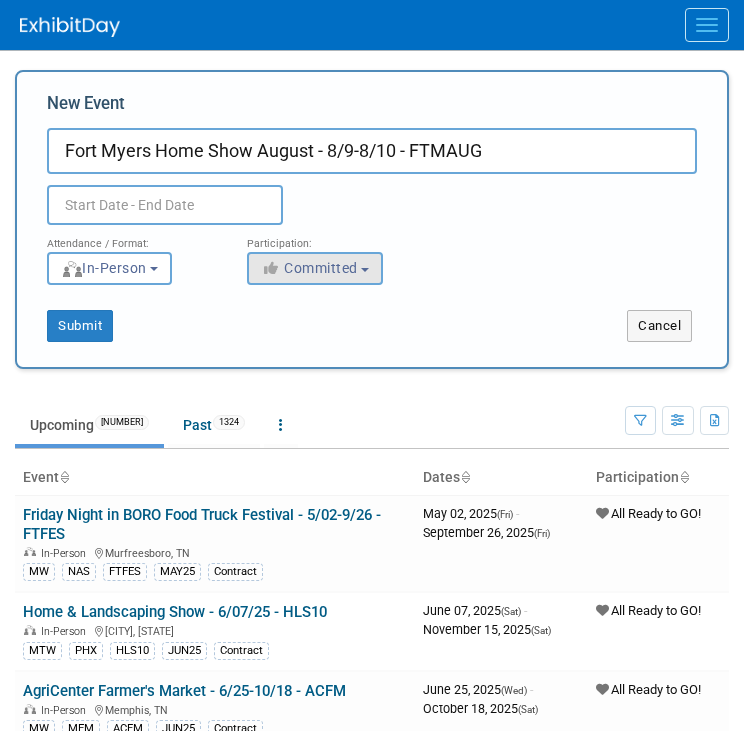 type on "Fort Myers Home Show August - 8/9-8/10 - FTMAUG" 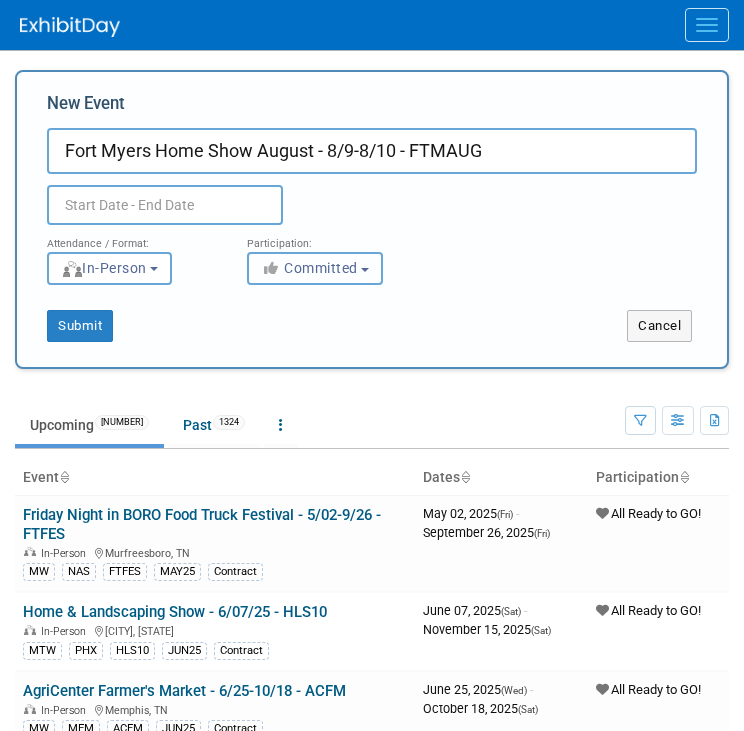 click on "Committed" at bounding box center [315, 268] 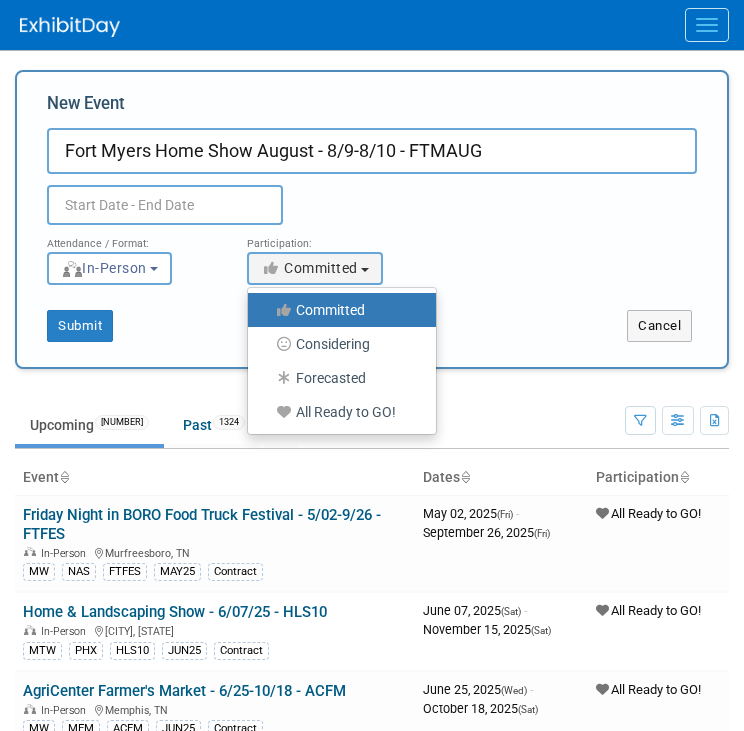 click on "All Ready to GO!" at bounding box center [337, 412] 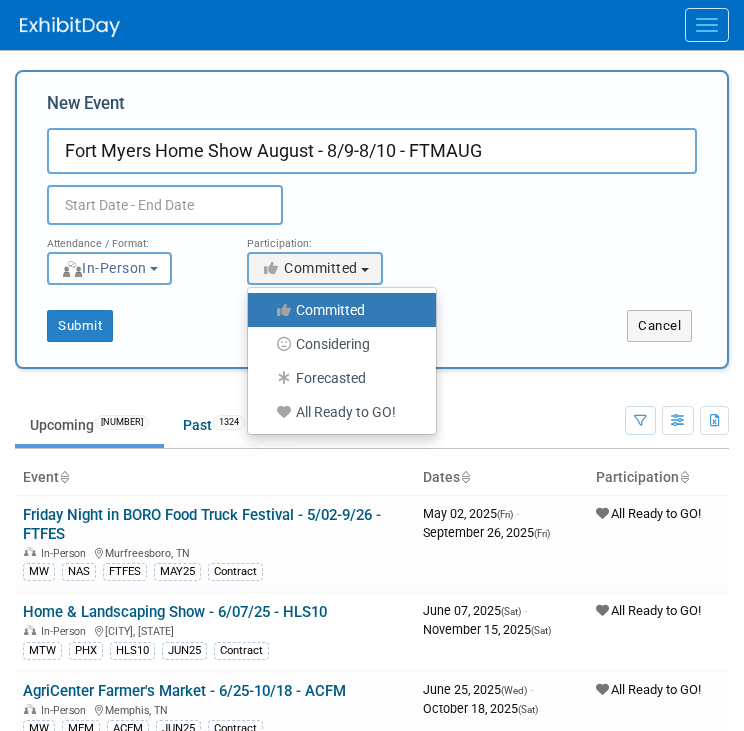 click on "All Ready to GO!" at bounding box center (259, 412) 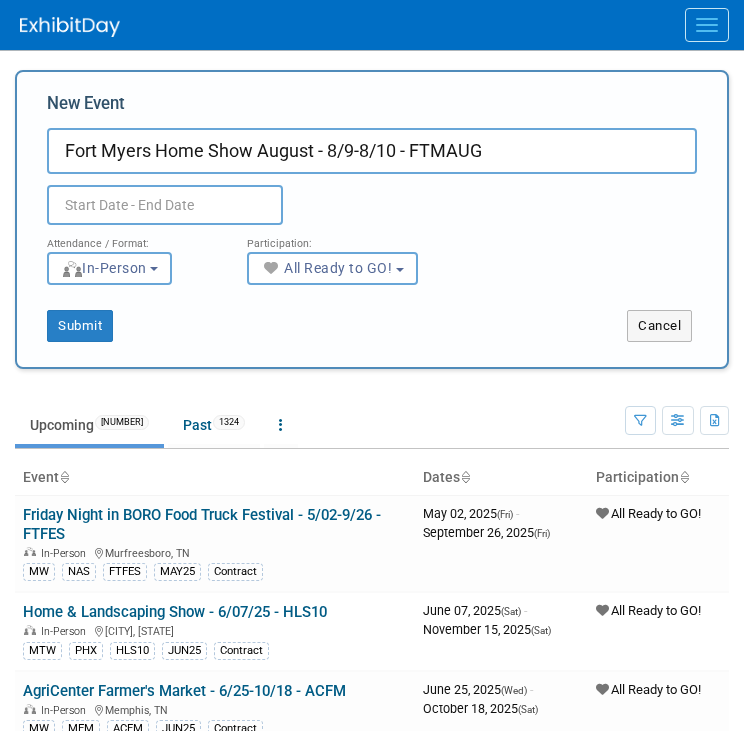 click on "Attendance / Format:
<img src="https://www.exhibitday.com/Images/Format-InPerson.png" style="width: 19px; margin-top: 2px; margin-bottom: 2px; margin-left: 2px; filter: grayscale(100%); opacity: 0.75;" />   In-Person
<img src="https://www.exhibitday.com/Images/Format-Virtual.png" style="width: 19px; margin-top: 2px; margin-bottom: 2px; margin-left: 2px; filter: grayscale(100%); opacity: 0.75;" />   Virtual
<img src="https://www.exhibitday.com/Images/Format-Hybrid.png" style="width: 19px; margin-top: 2px; margin-bottom: 2px; margin-left: 2px; filter: grayscale(100%); opacity: 0.75;" />   Hybrid
In-Person        In-Person      Virtual      Hybrid" at bounding box center (132, 255) 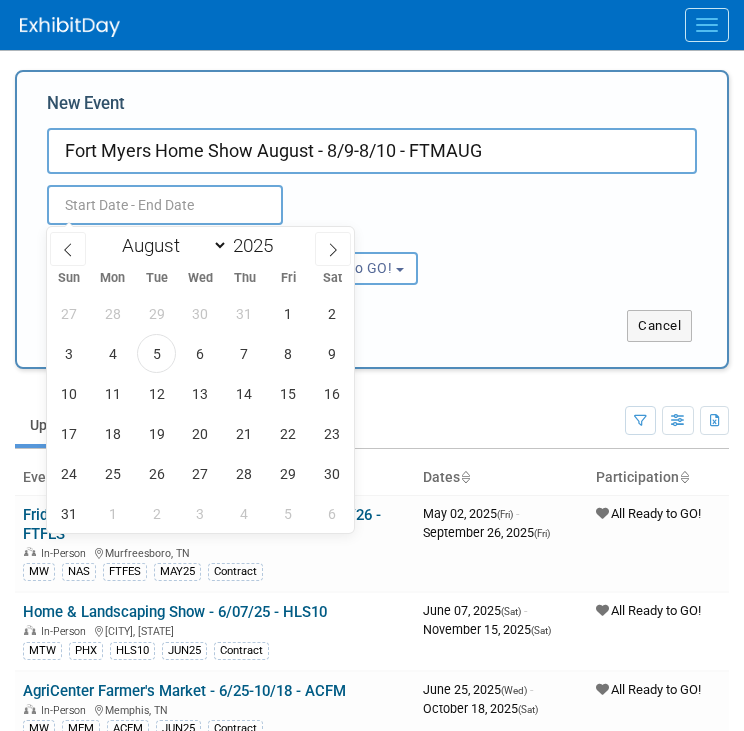 click at bounding box center (165, 205) 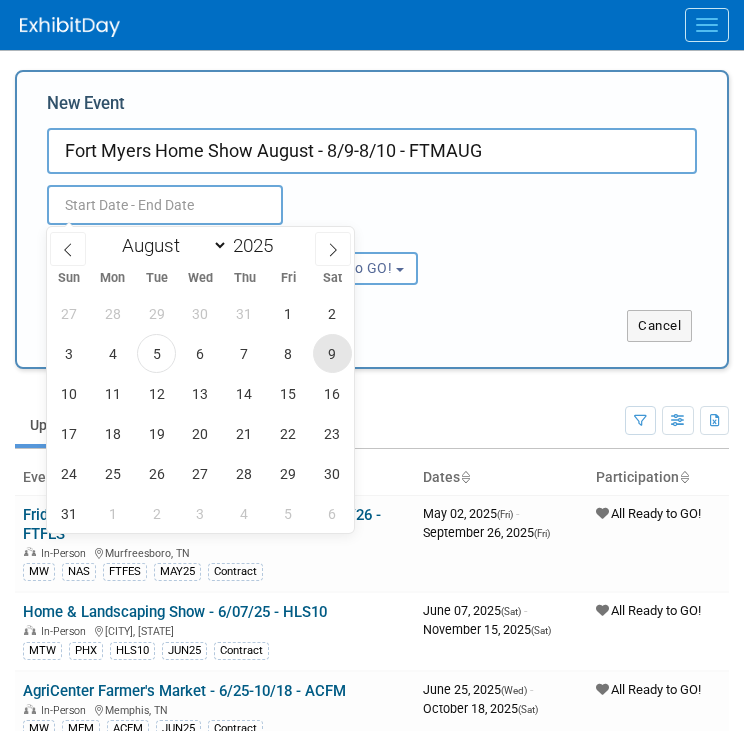 click on "9" at bounding box center [332, 353] 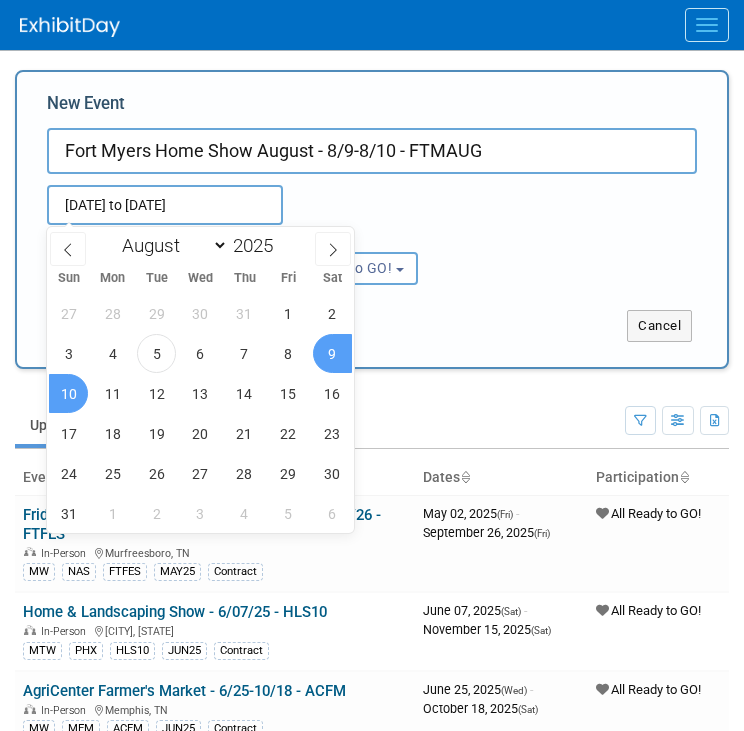 click on "10" at bounding box center (68, 393) 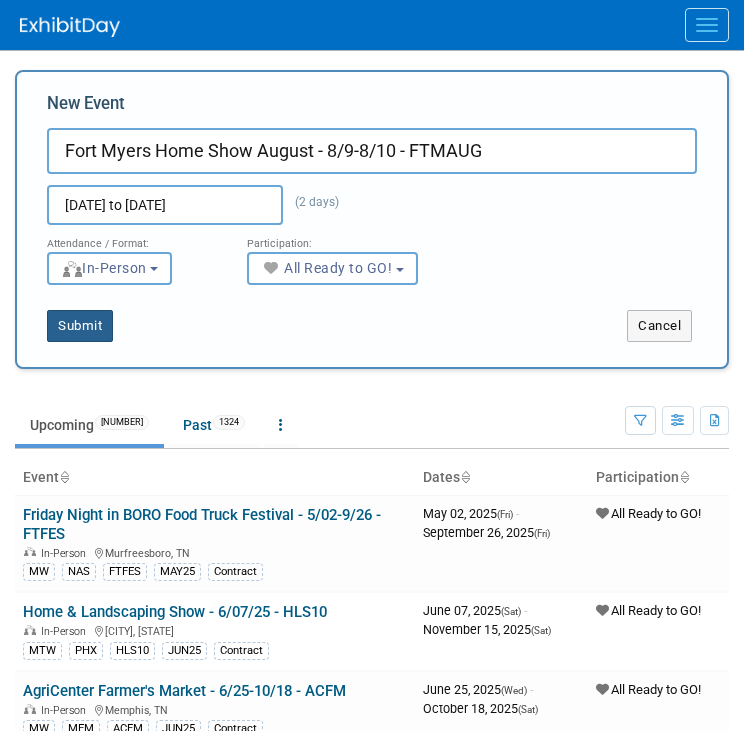 click on "Submit" at bounding box center [80, 326] 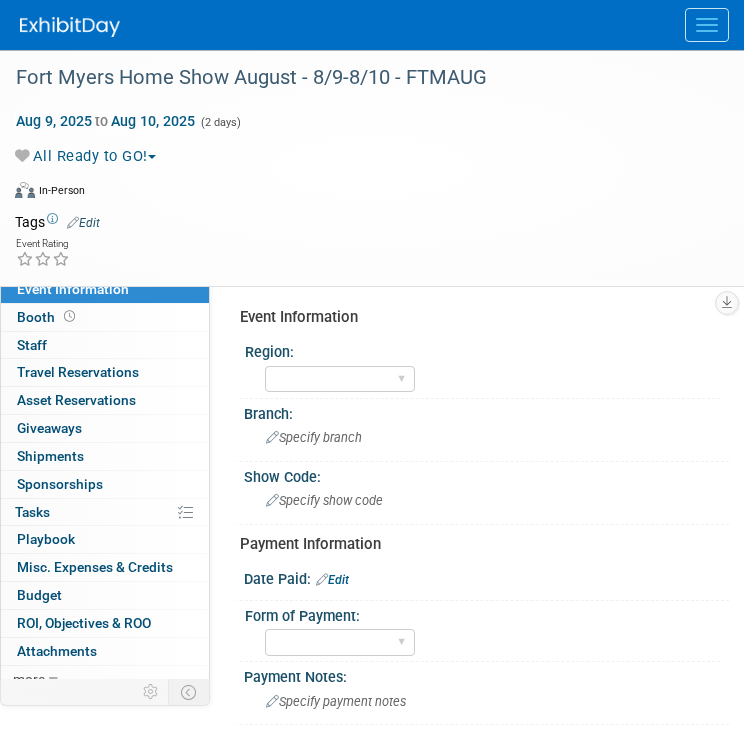 scroll, scrollTop: 0, scrollLeft: 0, axis: both 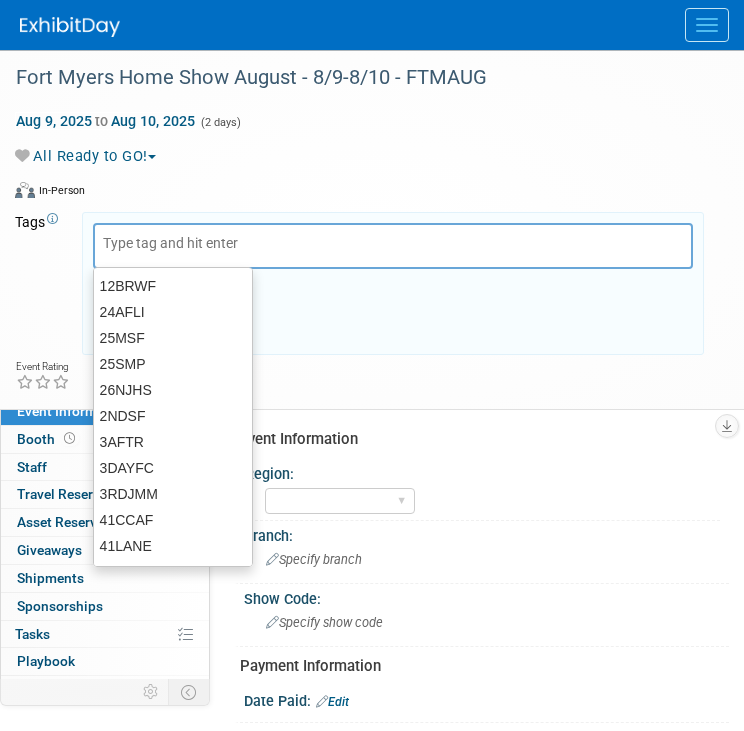 click at bounding box center [393, 246] 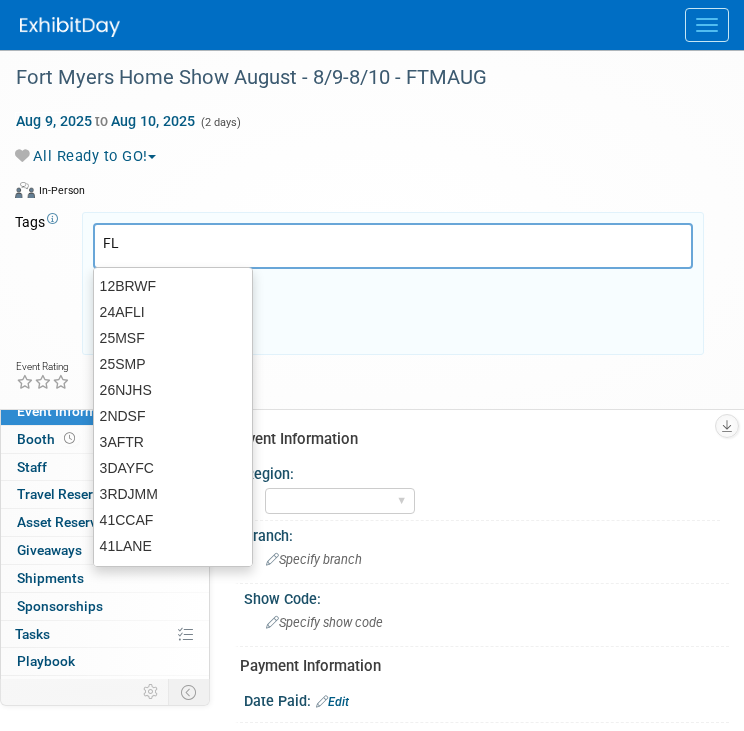 type on "FL" 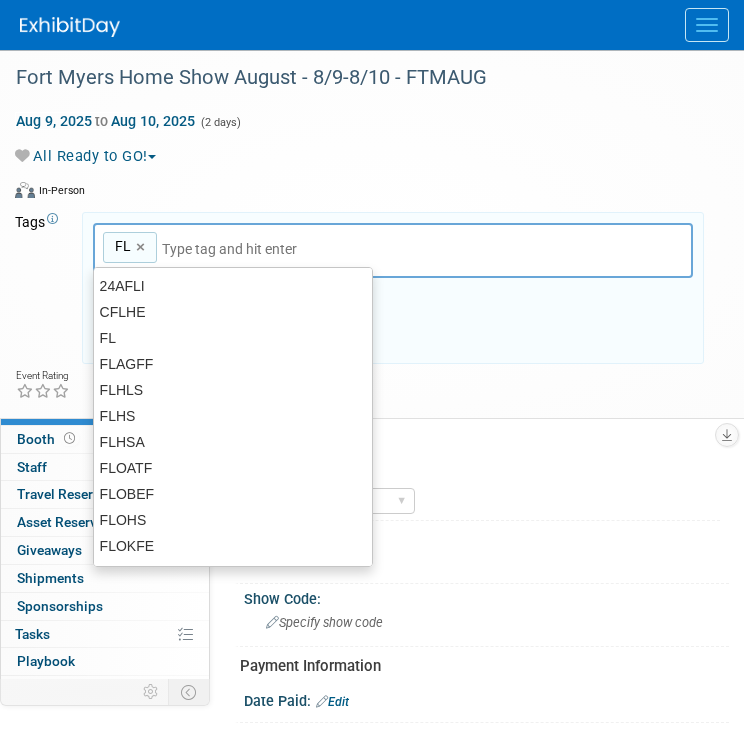 type on "FL" 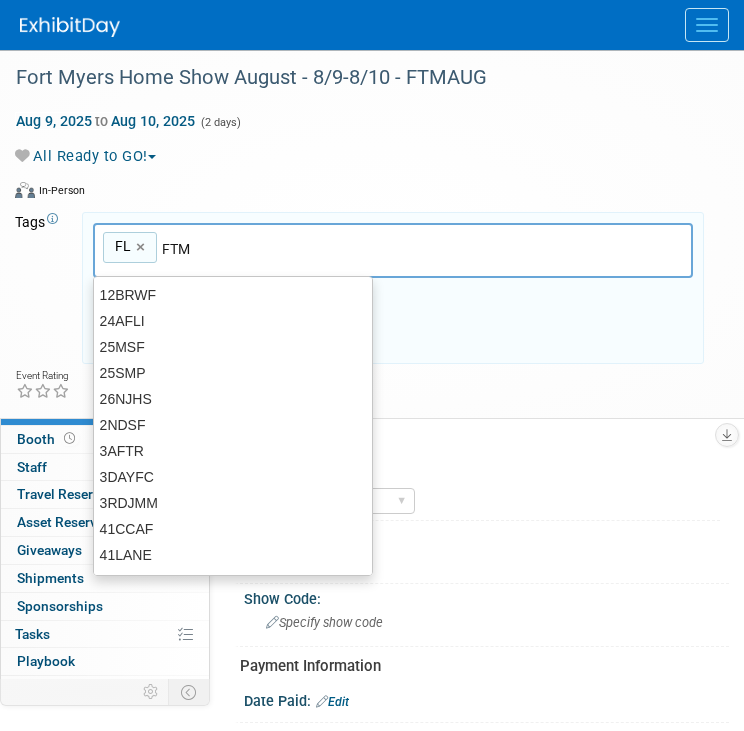 type on "FTM" 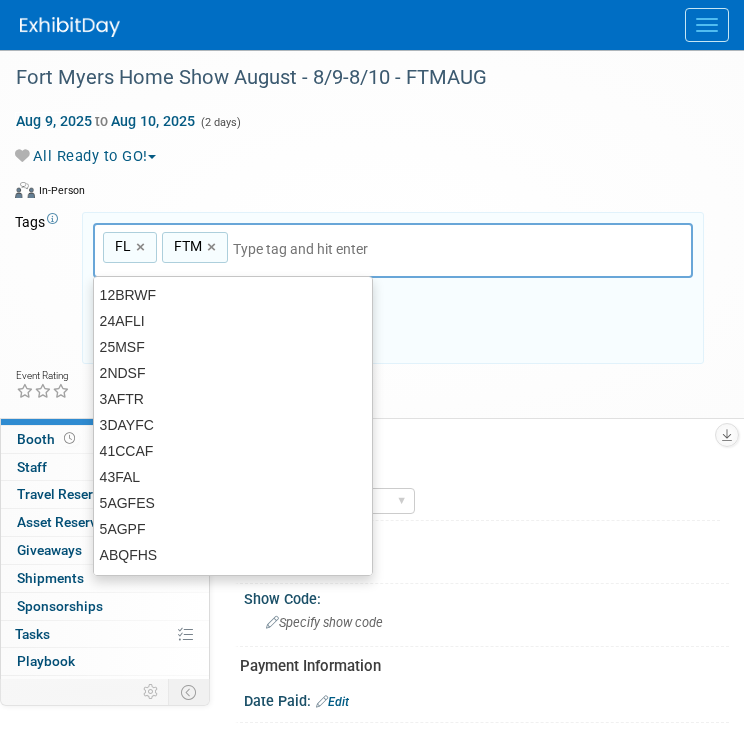 type on "FL, FTM" 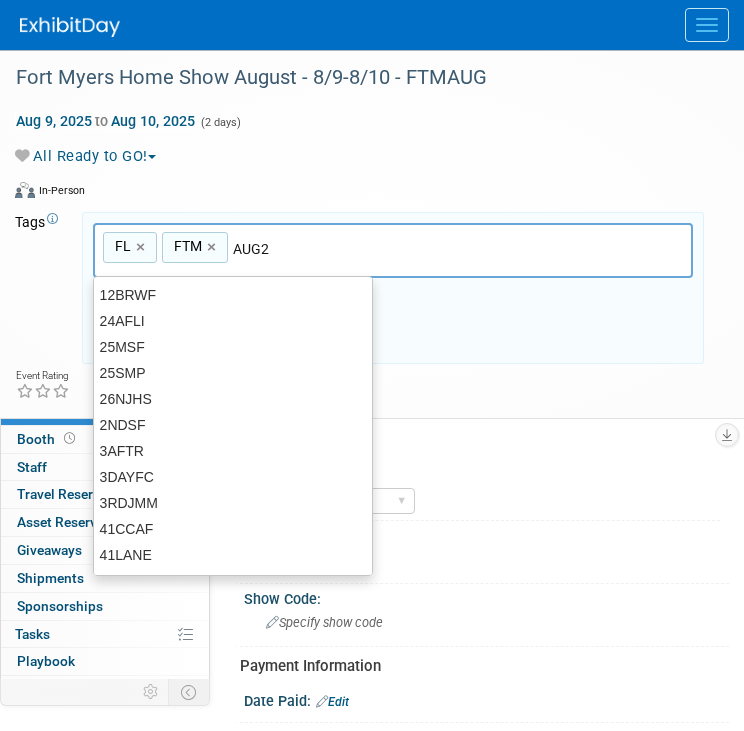 type on "AUG25" 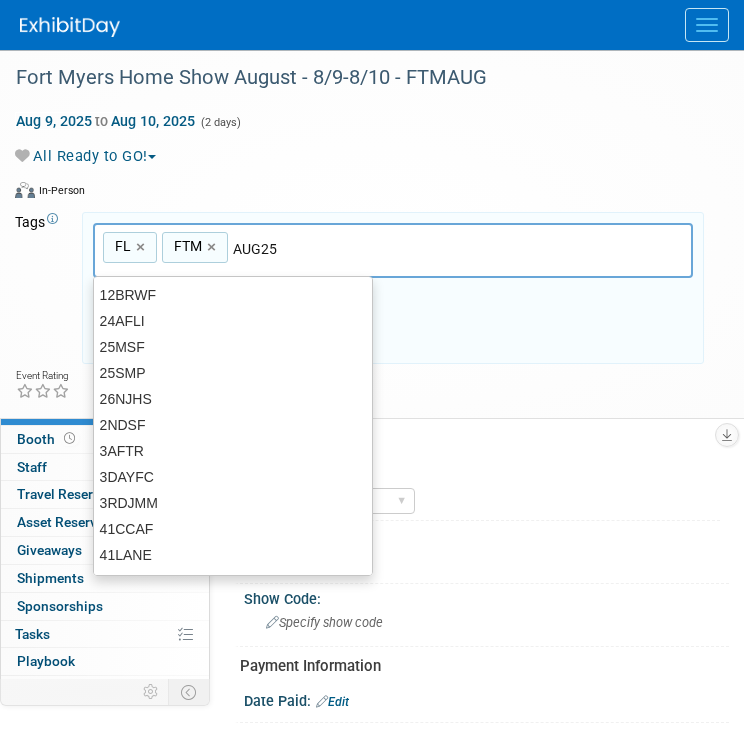 type 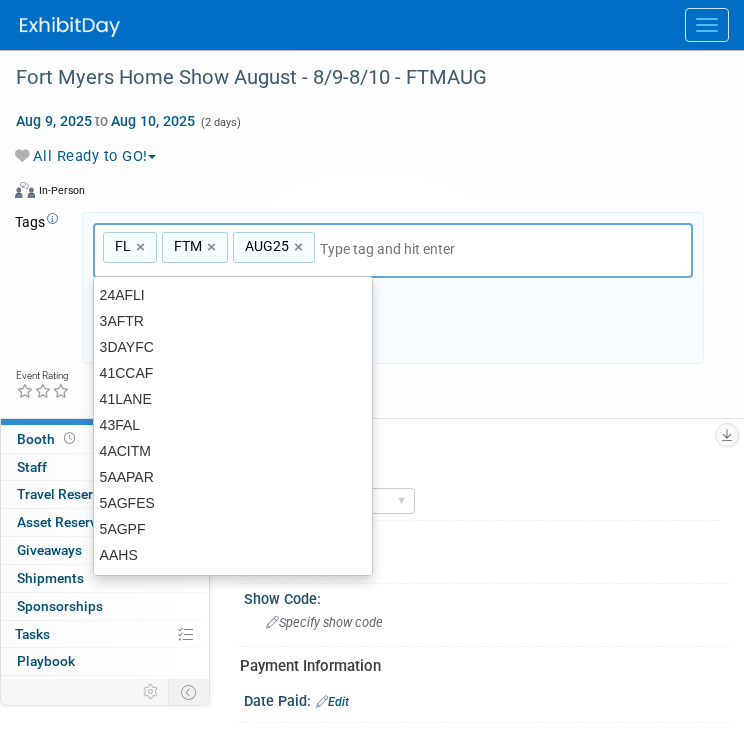 type on "FL, FTM, AUG25" 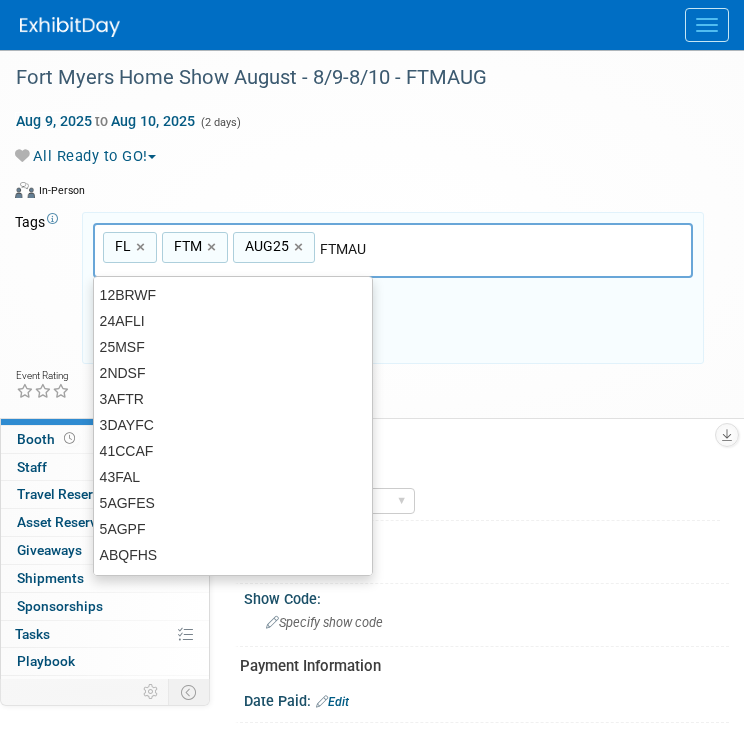 type on "FTMAUG" 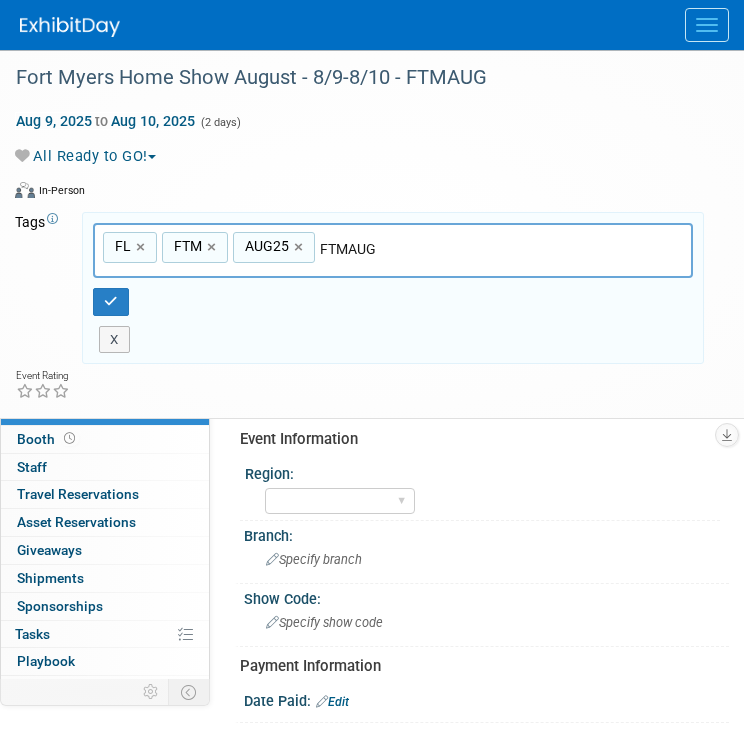 type on "FL, FTM, AUG25, FTMAUG" 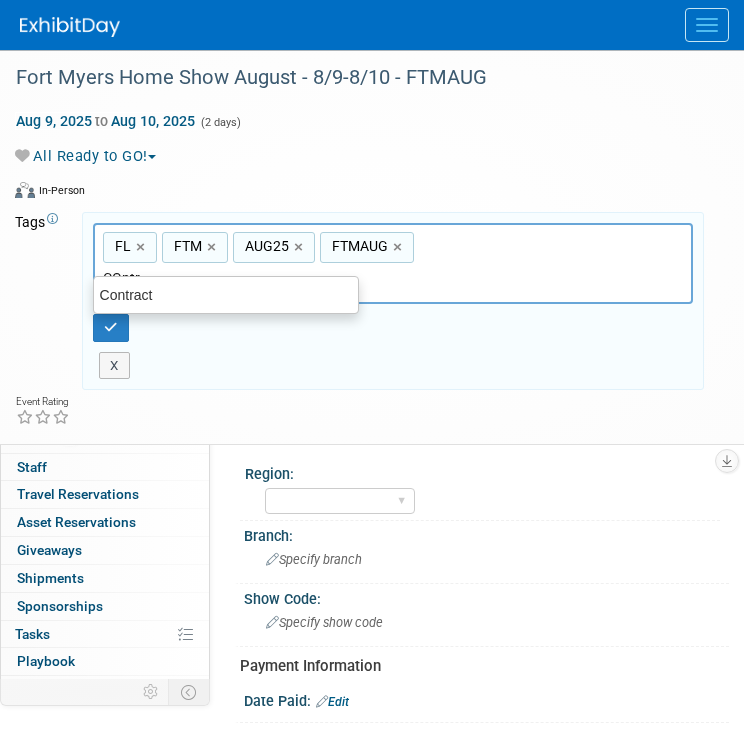 type on "Contract" 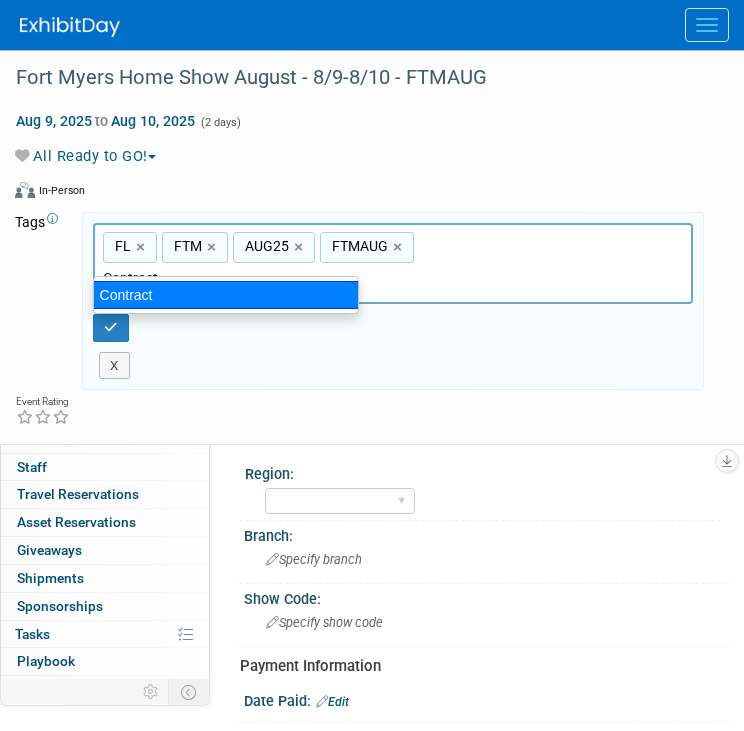 type on "FL, FTM, AUG25, FTMAUG, Contract" 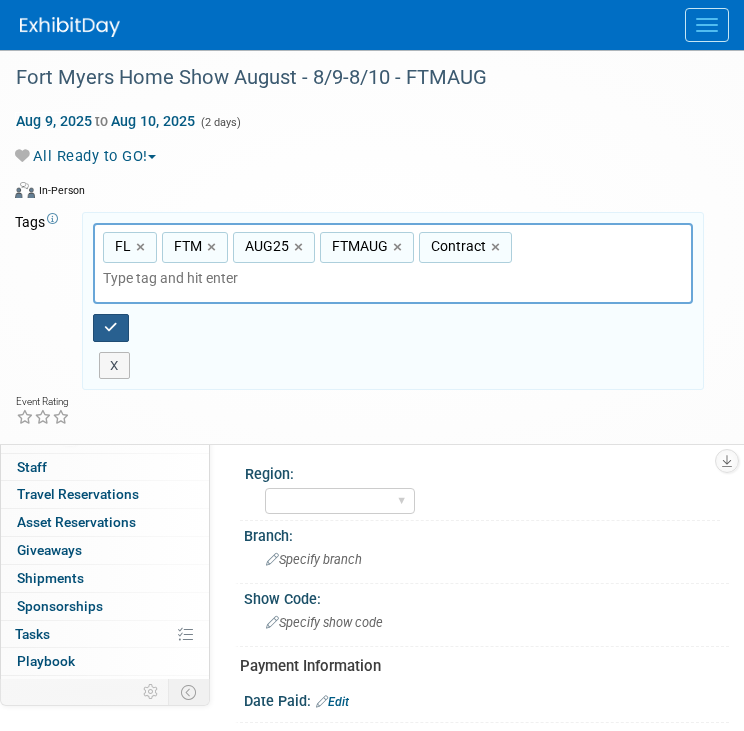 click at bounding box center [111, 328] 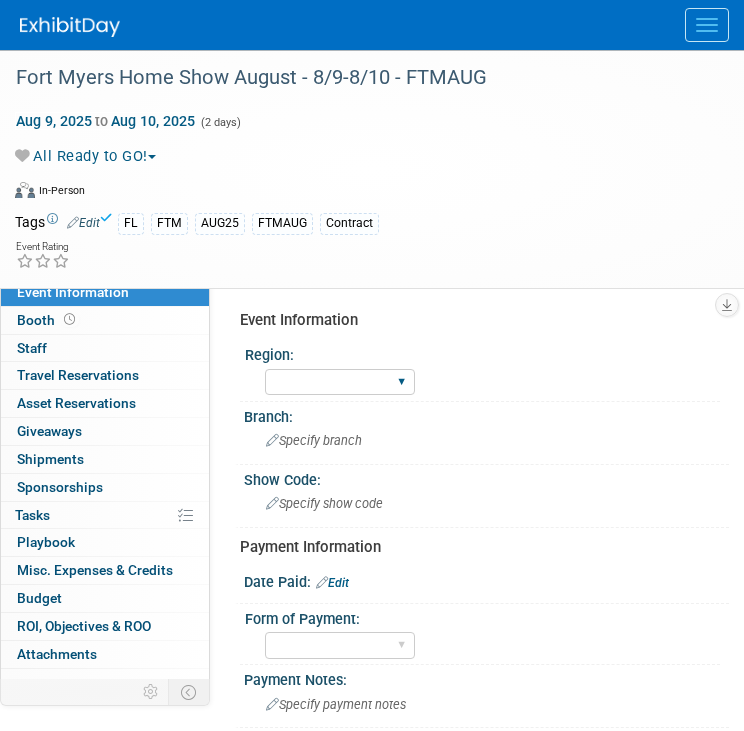 click on "GC
MA
MW
MTW
NE
NEW
OV
PL
PNW
SA
SE
SC
UMW
FL" at bounding box center [340, 382] 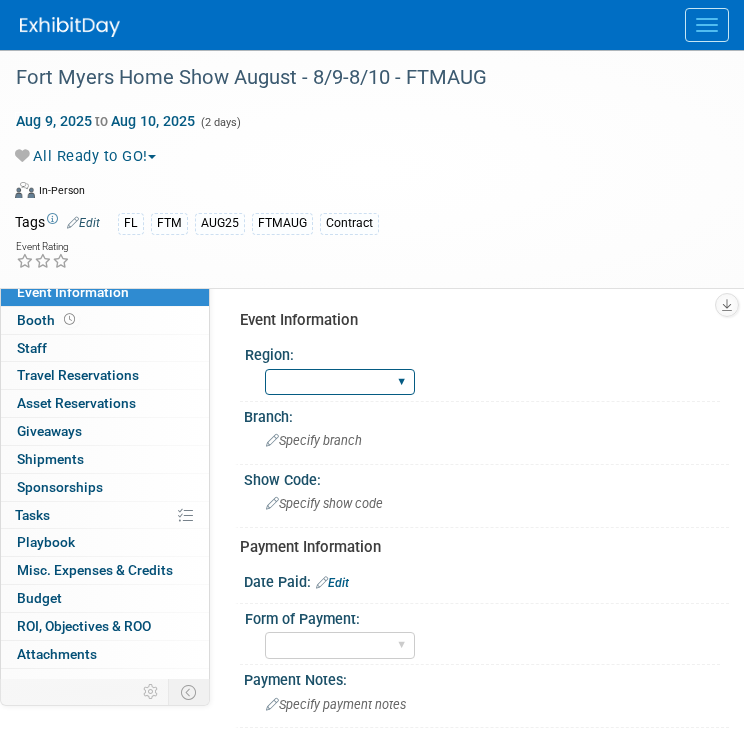 click on "GC
MA
MW
MTW
NE
NEW
OV
PL
PNW
SA
SE
SC
UMW
FL" at bounding box center (340, 382) 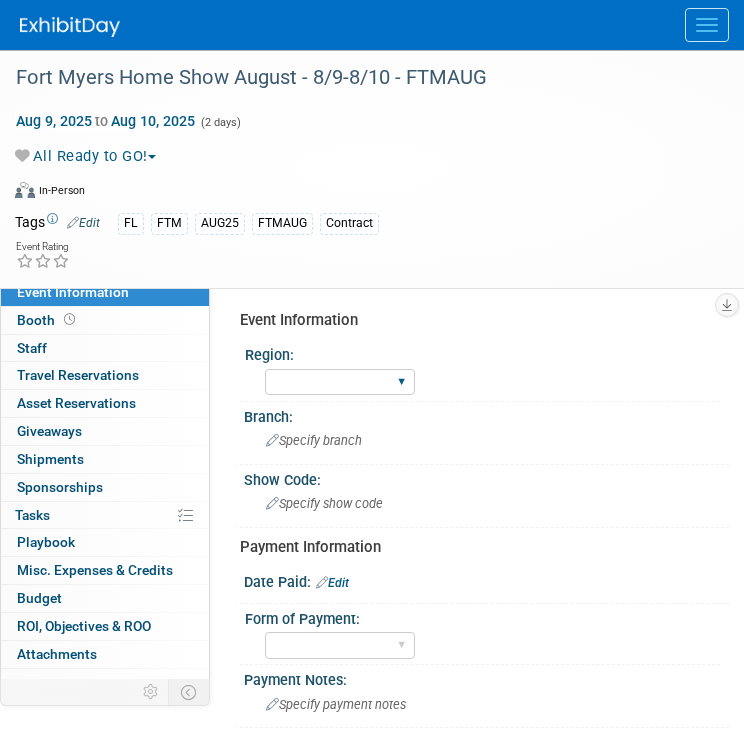 select on "FL" 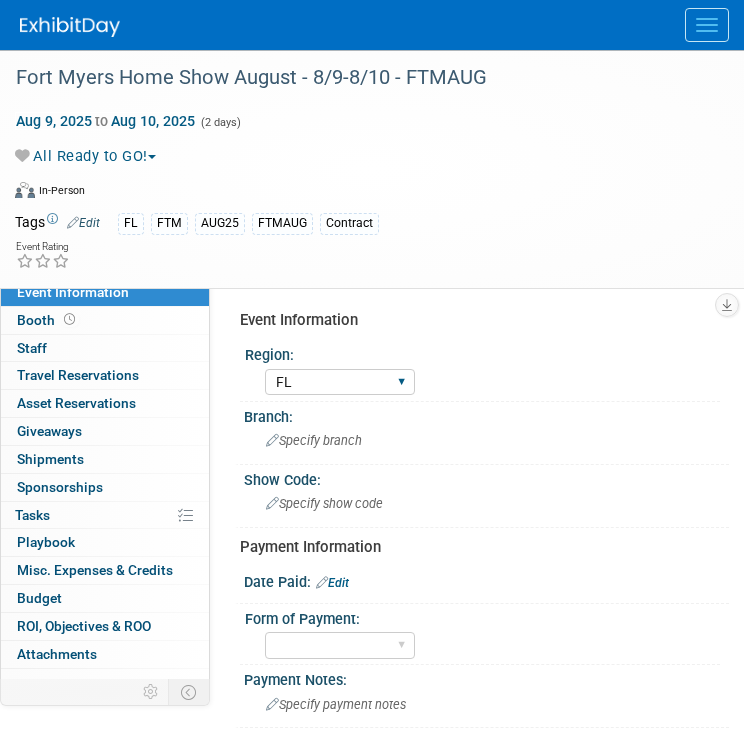click on "GC
MA
MW
MTW
NE
NEW
OV
PL
PNW
SA
SE
SC
UMW
FL" at bounding box center [340, 382] 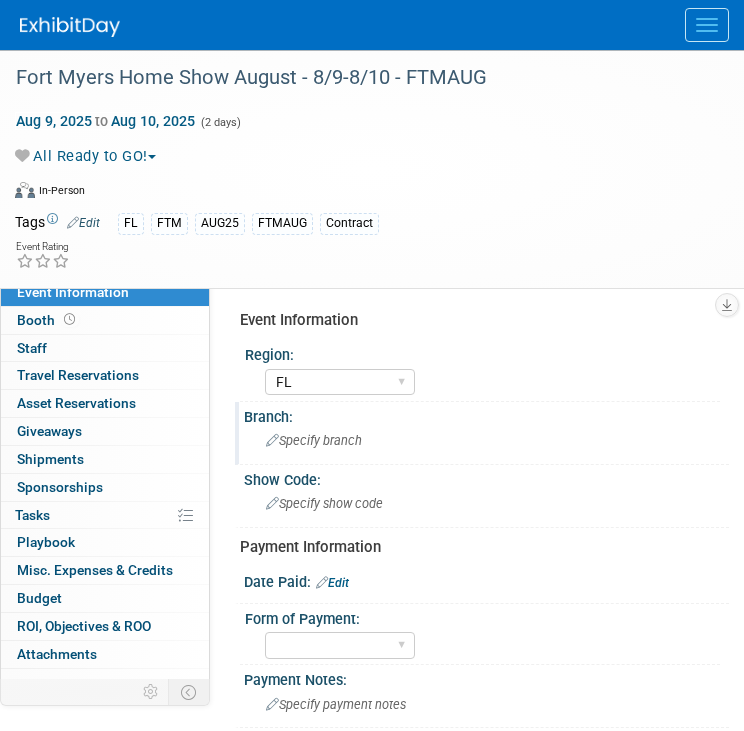 click on "Specify branch" at bounding box center (314, 440) 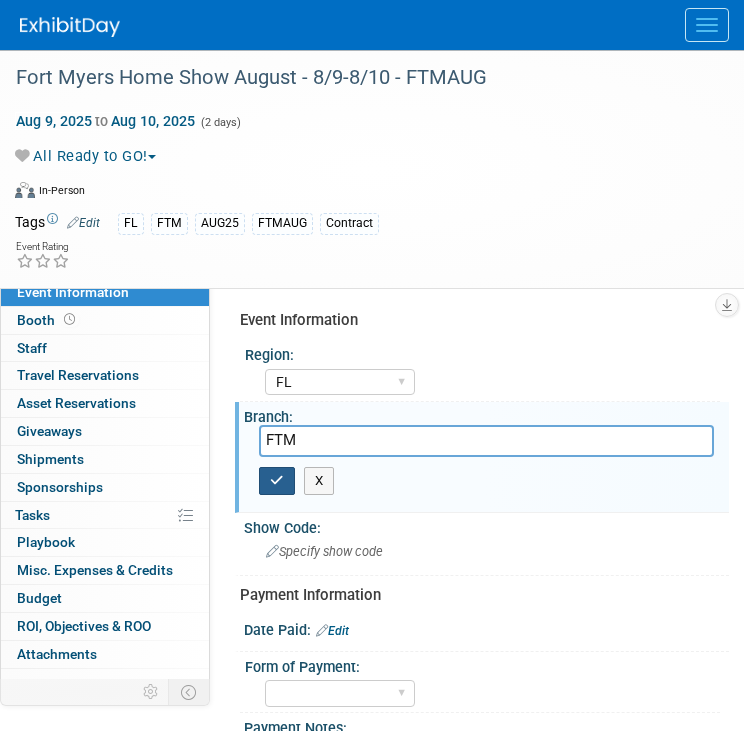 type on "FTM" 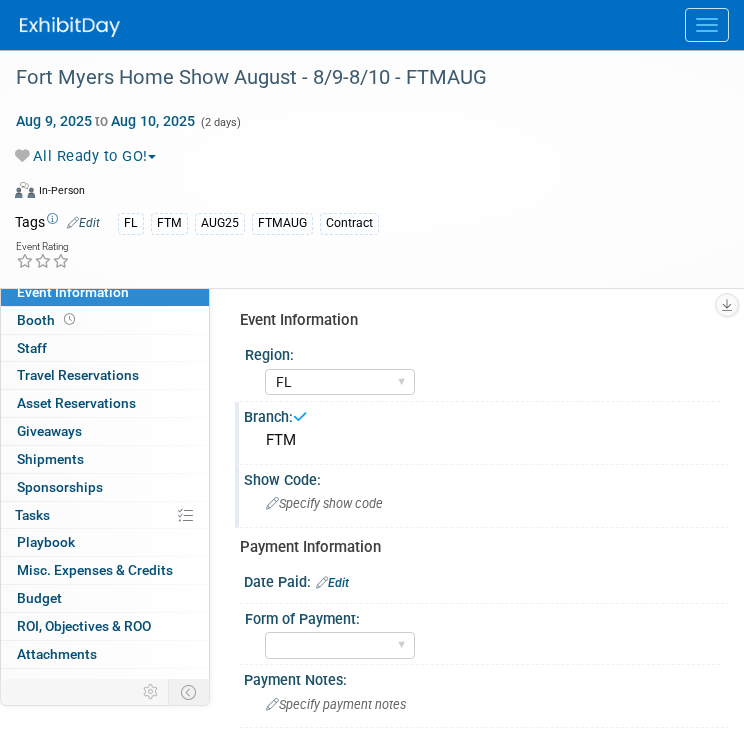 click on "Specify show code" at bounding box center (486, 503) 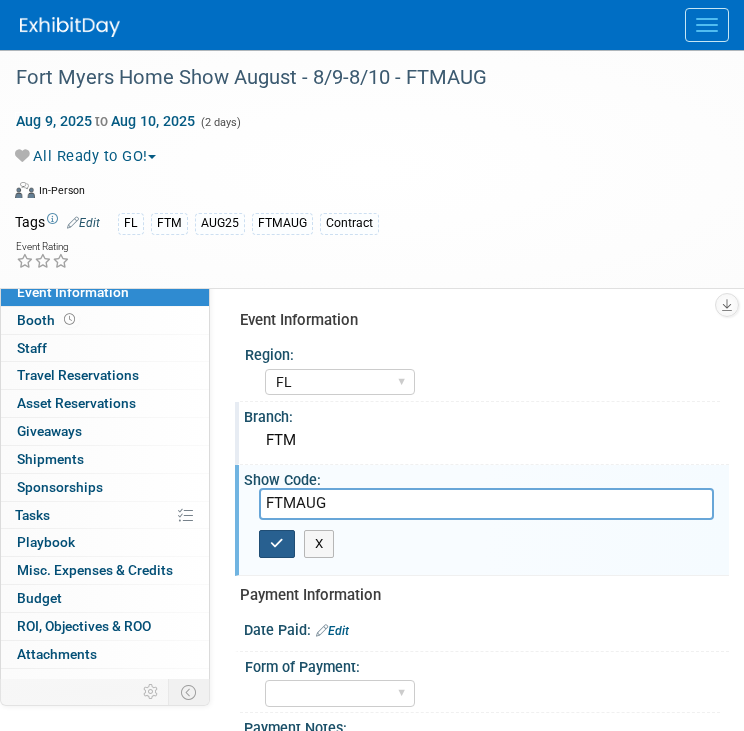 type on "FTMAUG" 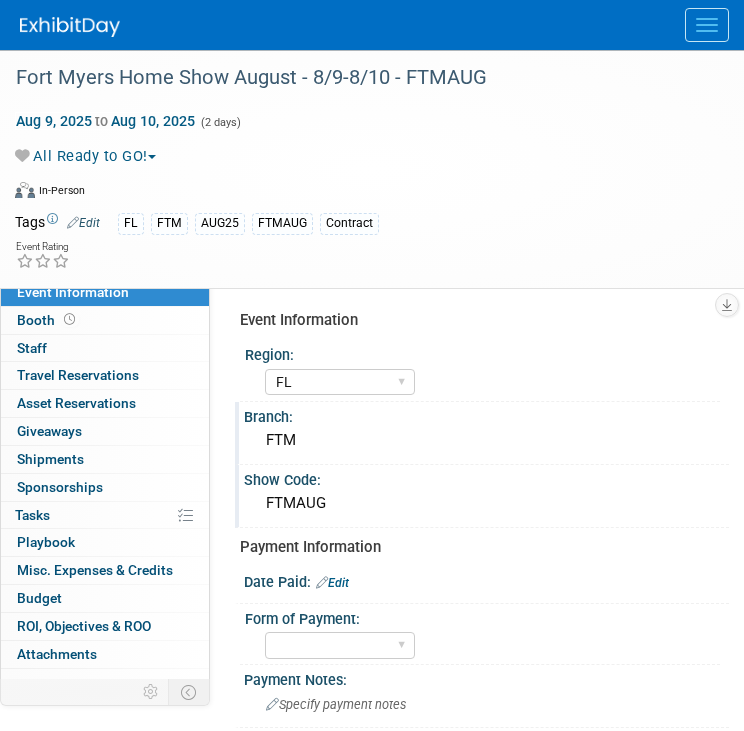 click on "Date Paid:
Edit" at bounding box center (486, 580) 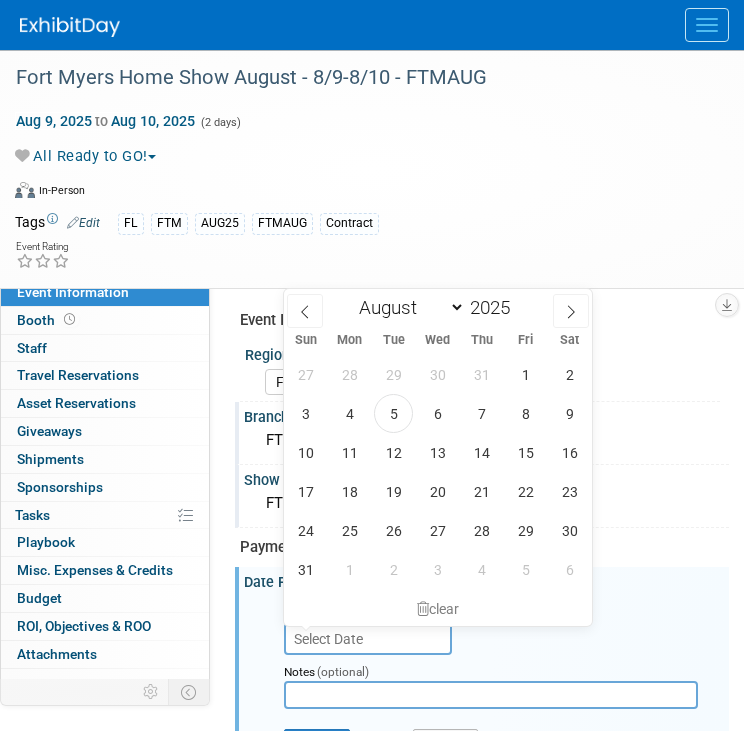 click at bounding box center (368, 639) 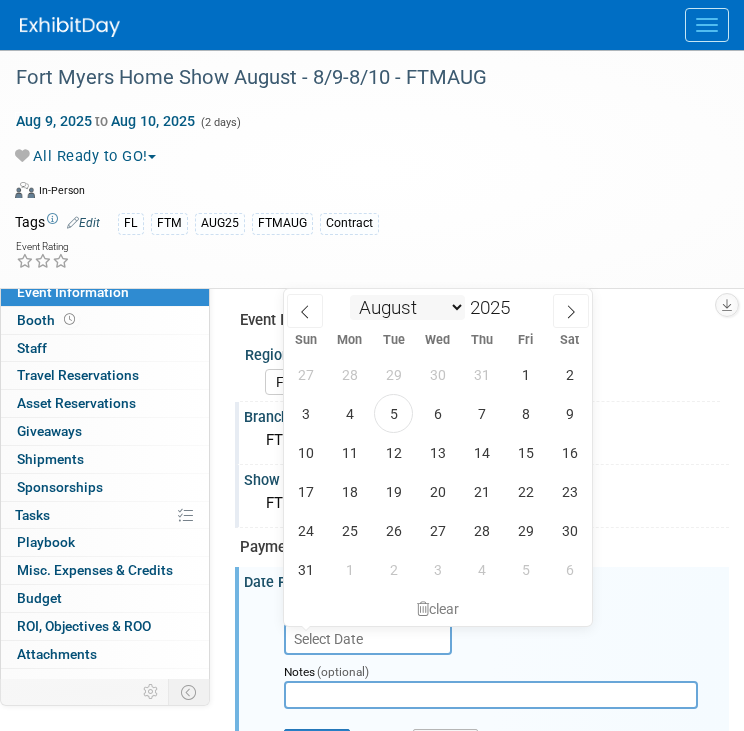 click on "January February March April May June July August September October November December" at bounding box center [407, 307] 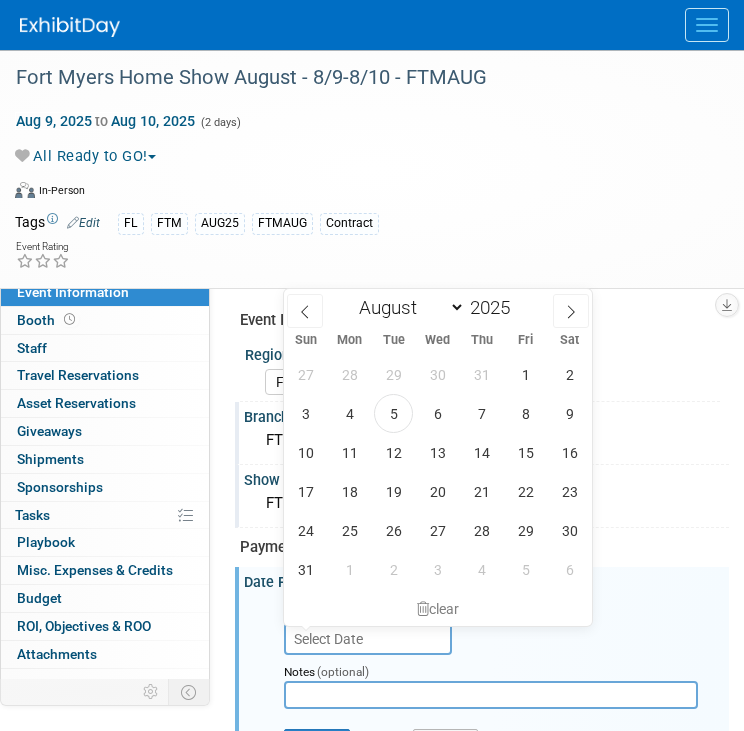 select on "9" 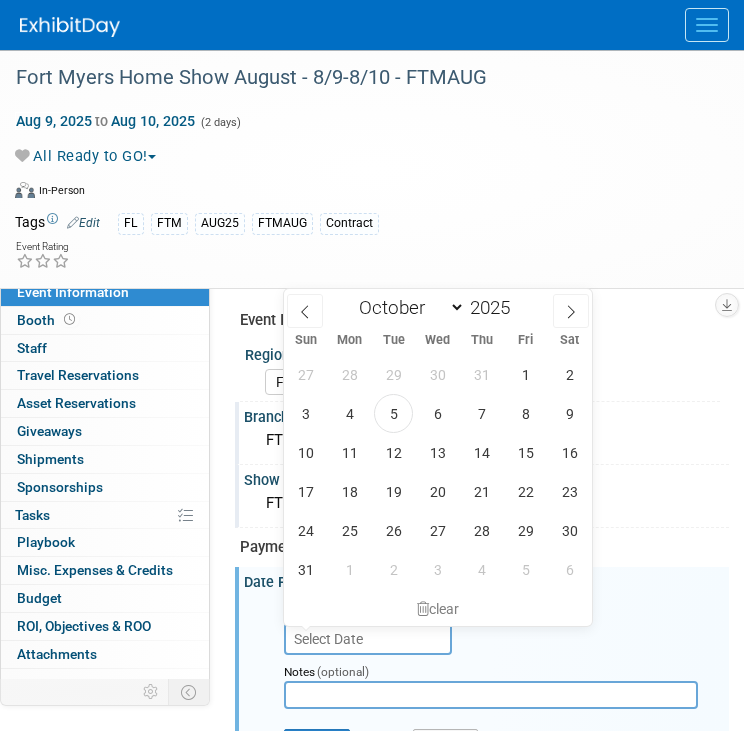 click on "January February March April May June July August September October November December" at bounding box center (407, 307) 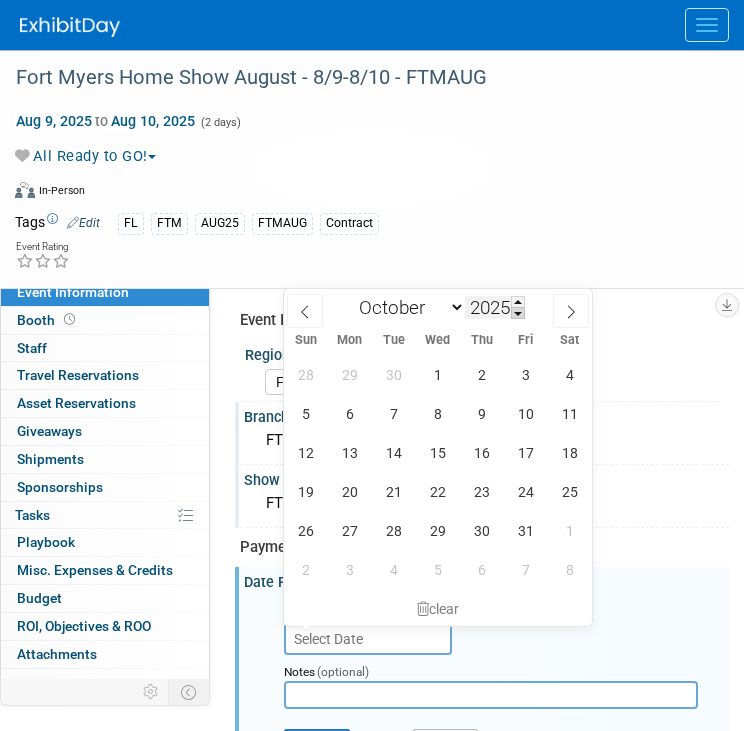 click at bounding box center [518, 313] 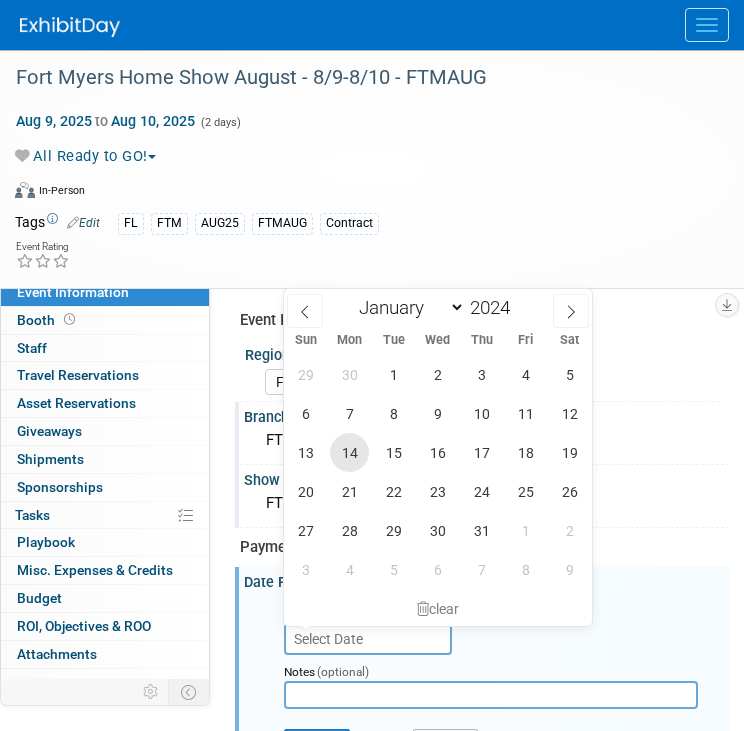click on "14" at bounding box center (349, 452) 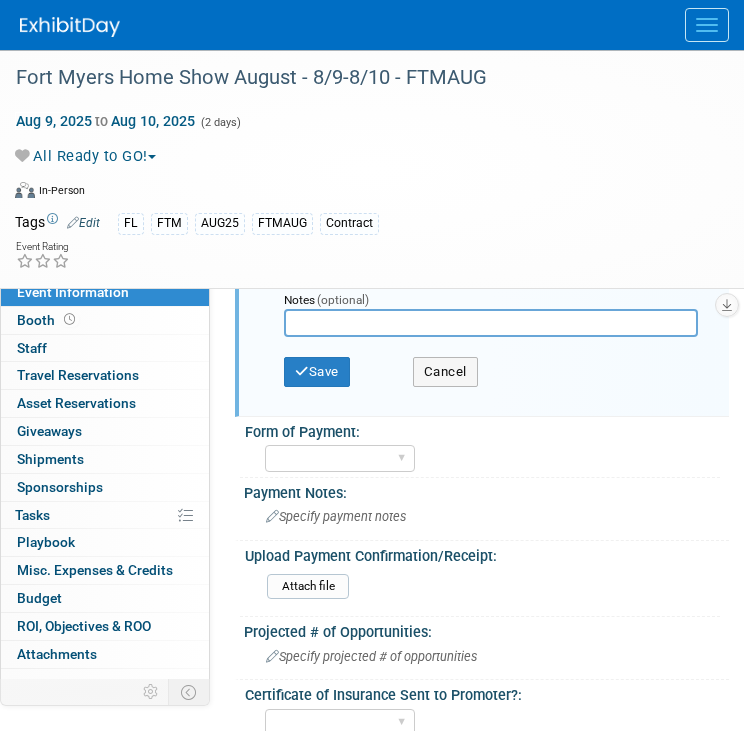 scroll, scrollTop: 376, scrollLeft: 0, axis: vertical 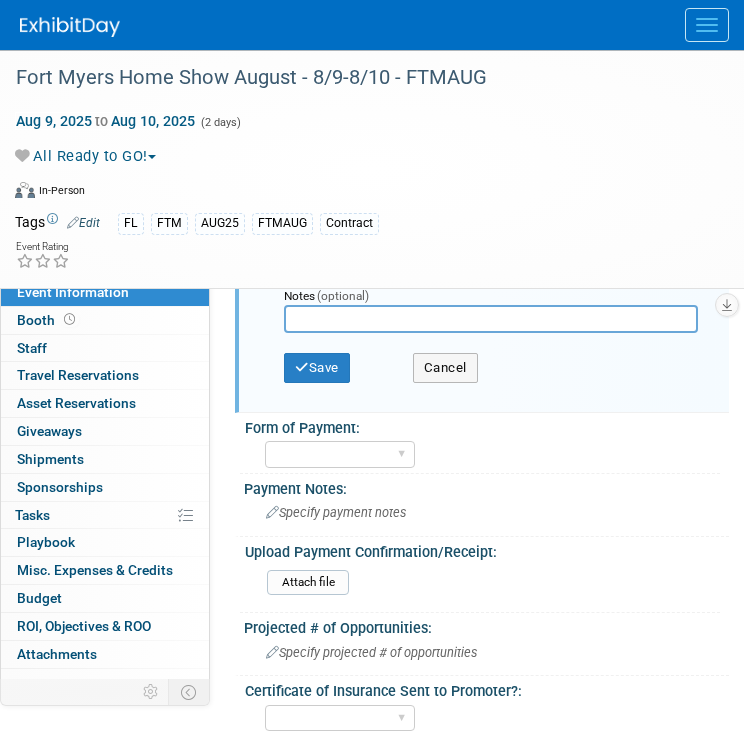 click on "Save
Cancel" at bounding box center (491, 370) 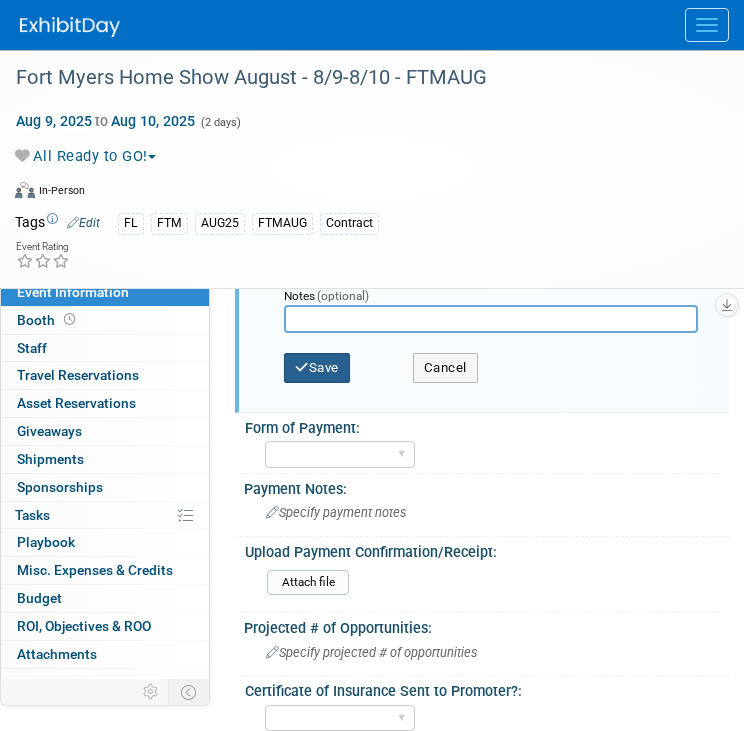 click on "Save" at bounding box center [317, 368] 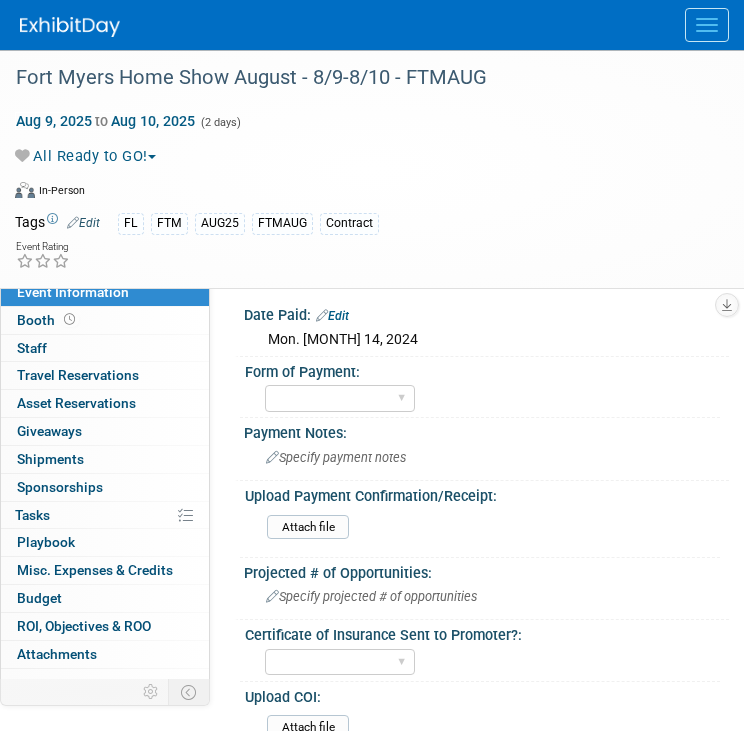 scroll, scrollTop: 248, scrollLeft: 0, axis: vertical 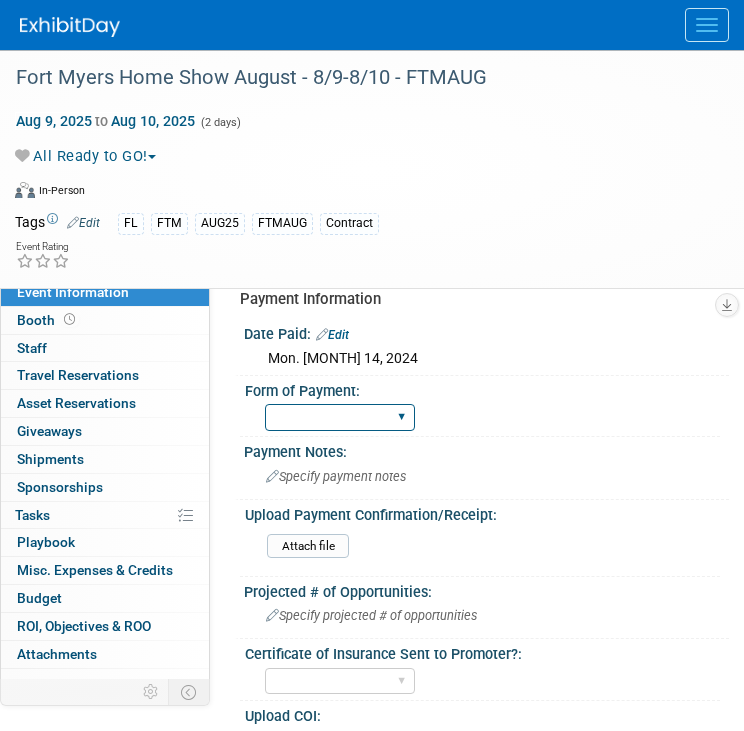 click on "Paid via CC
Check Requested
Pay at the Gate
Other" at bounding box center (340, 417) 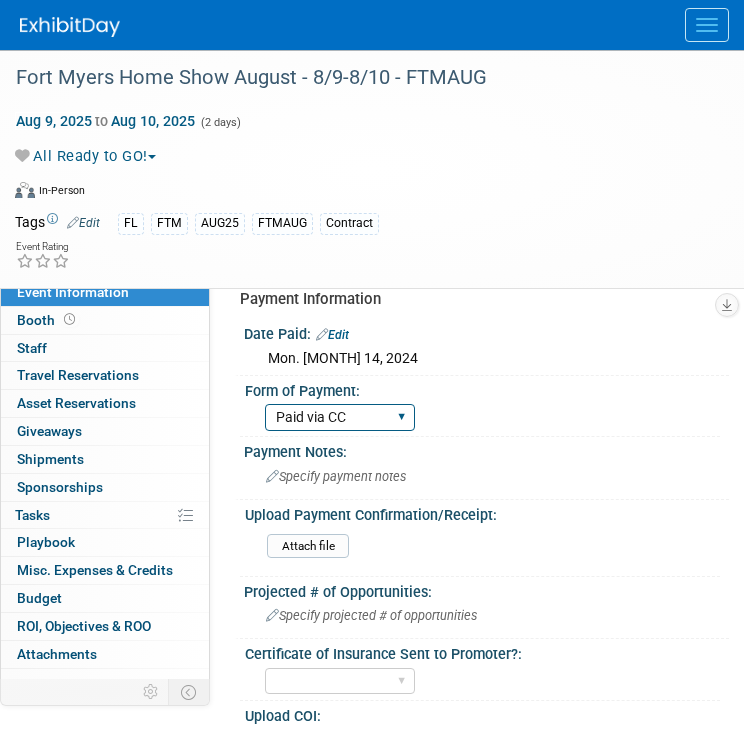 click on "Paid via CC
Check Requested
Pay at the Gate
Other" at bounding box center (340, 417) 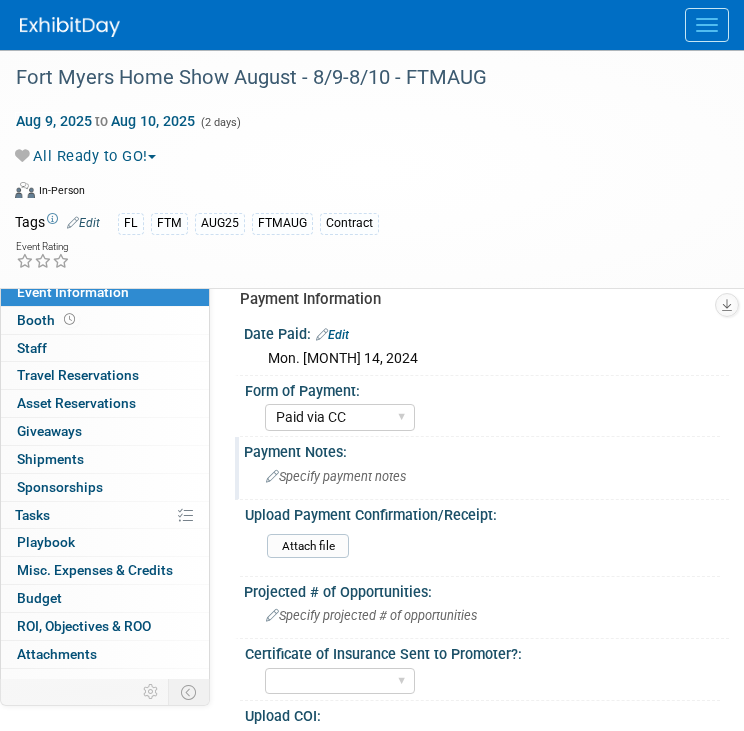 click on "Specify payment notes" at bounding box center [336, 476] 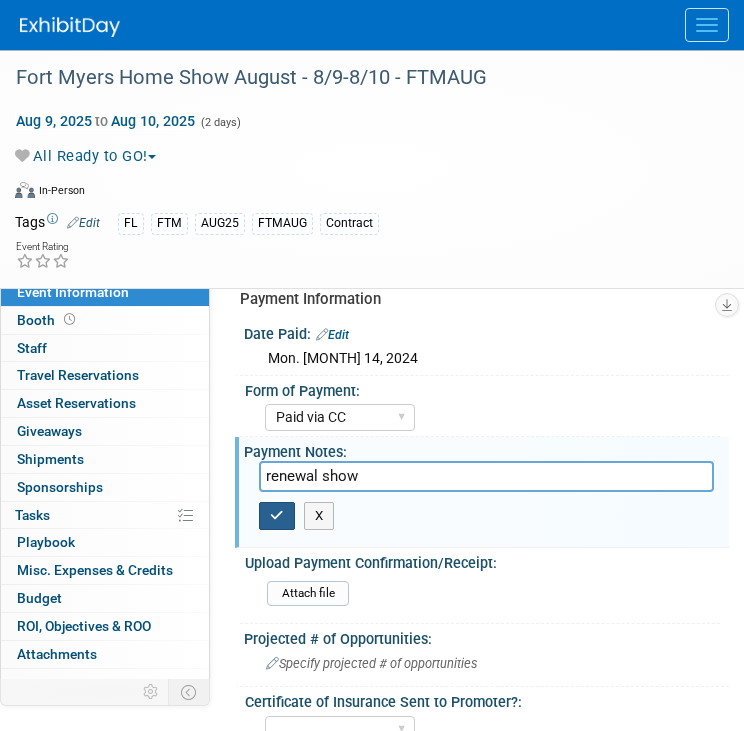 type on "renewal show" 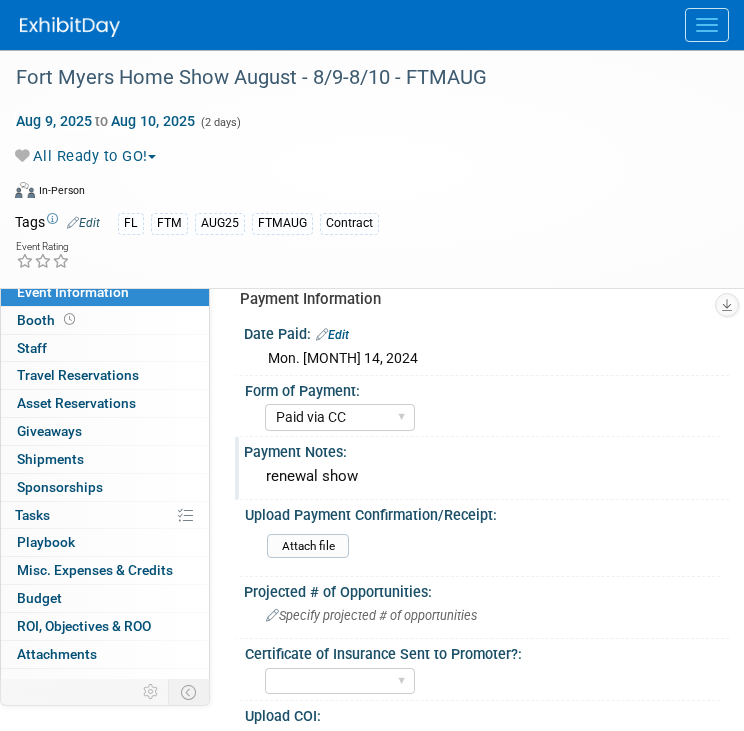 click at bounding box center (382, 25) 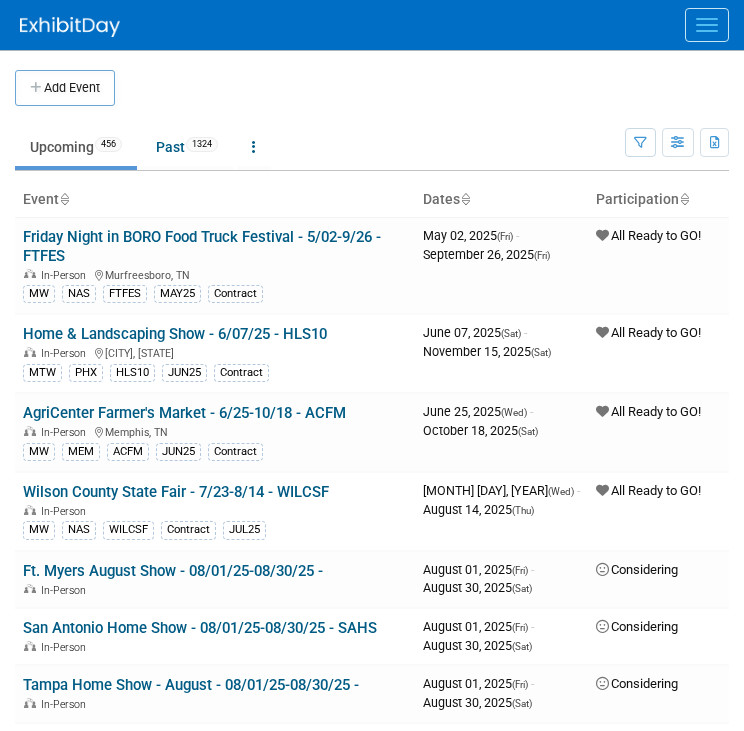scroll, scrollTop: 0, scrollLeft: 0, axis: both 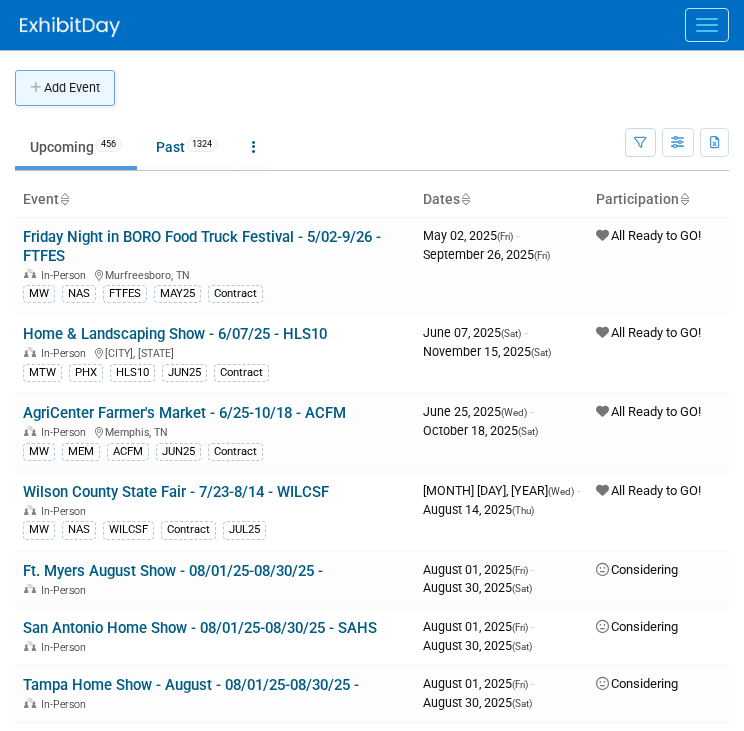 click on "Add Event" at bounding box center [65, 88] 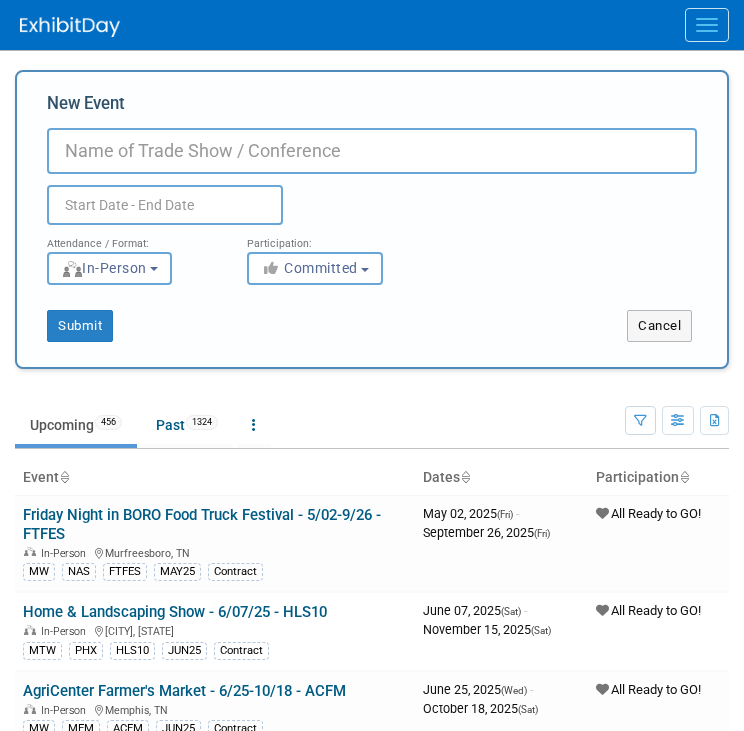 click on "New Event" at bounding box center [372, 151] 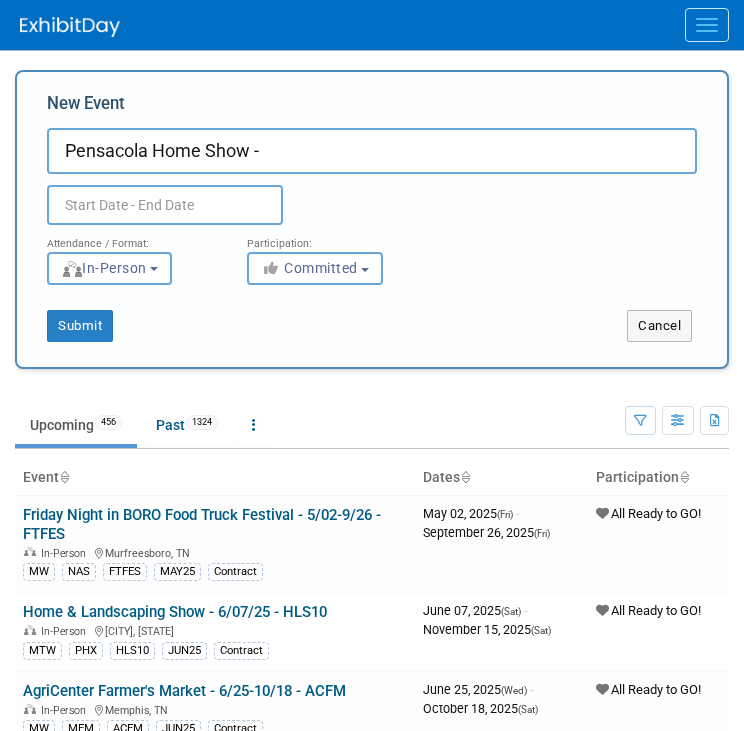click on "Pensacola Home Show -" at bounding box center [372, 151] 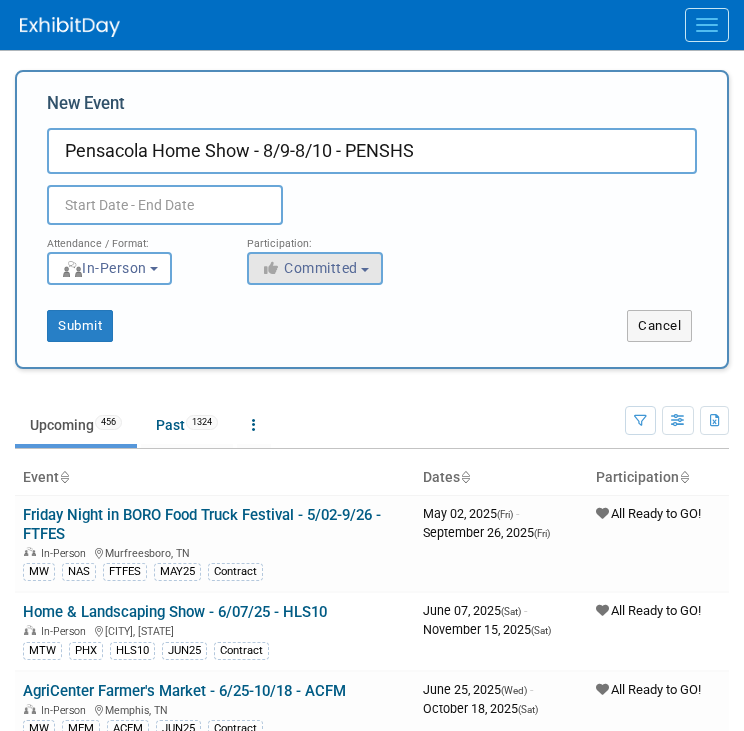 type on "Pensacola Home Show - 8/9-8/10 - PENSHS" 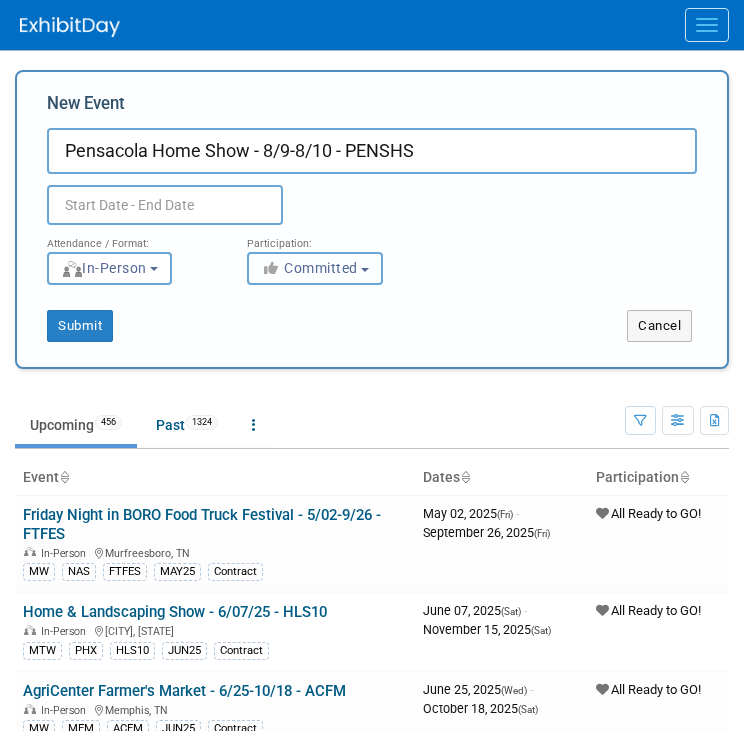 click on "Committed" at bounding box center (309, 268) 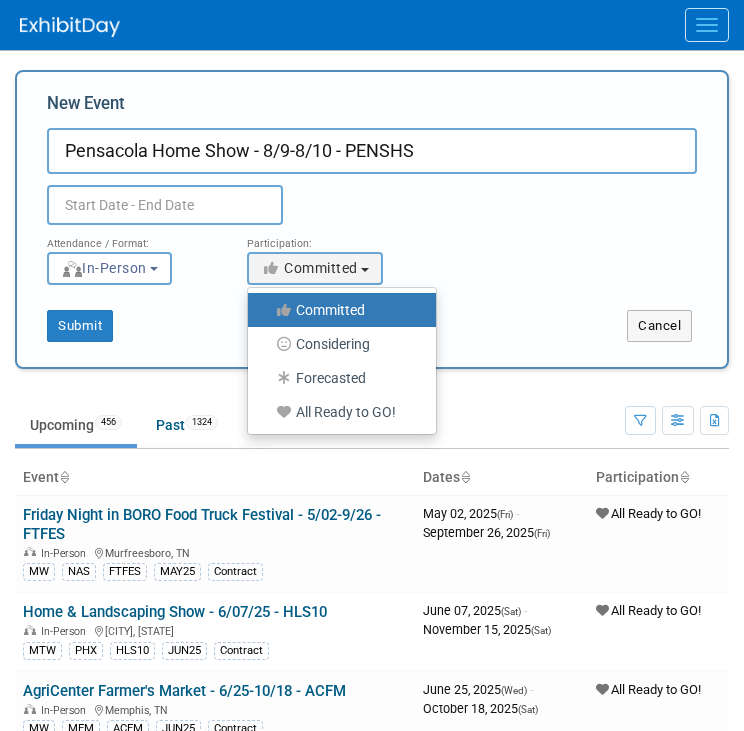 click on "All Ready to GO!" at bounding box center (337, 412) 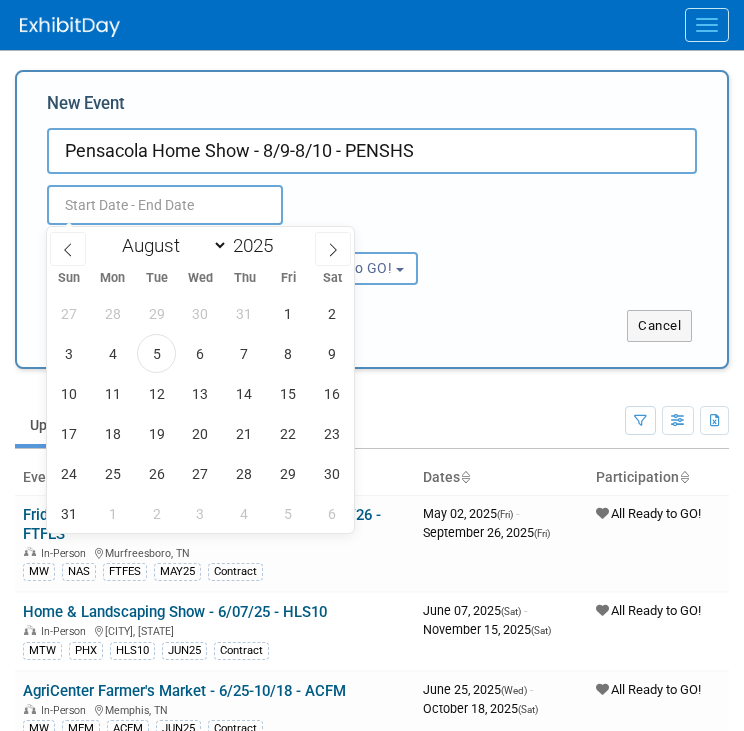 click at bounding box center [165, 205] 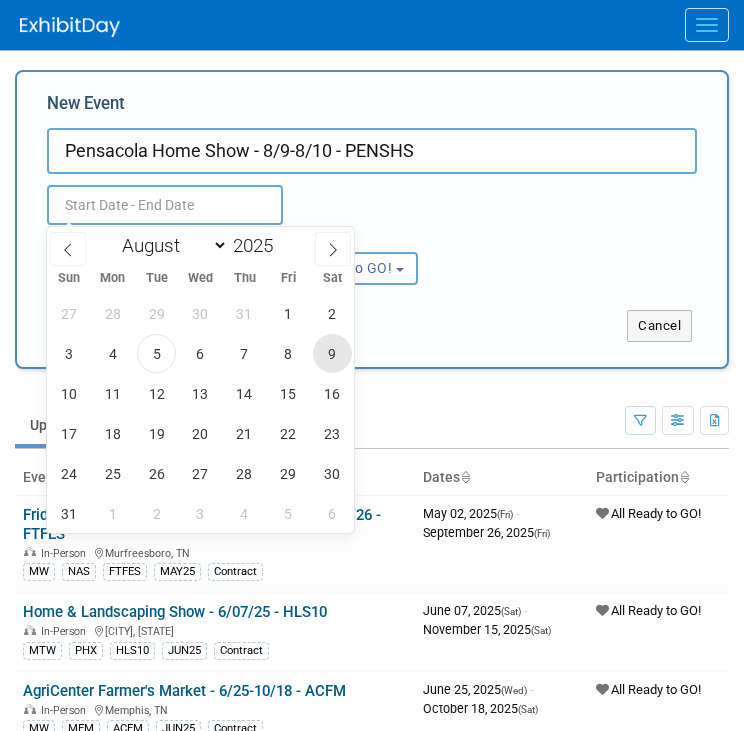 click on "9" at bounding box center [332, 353] 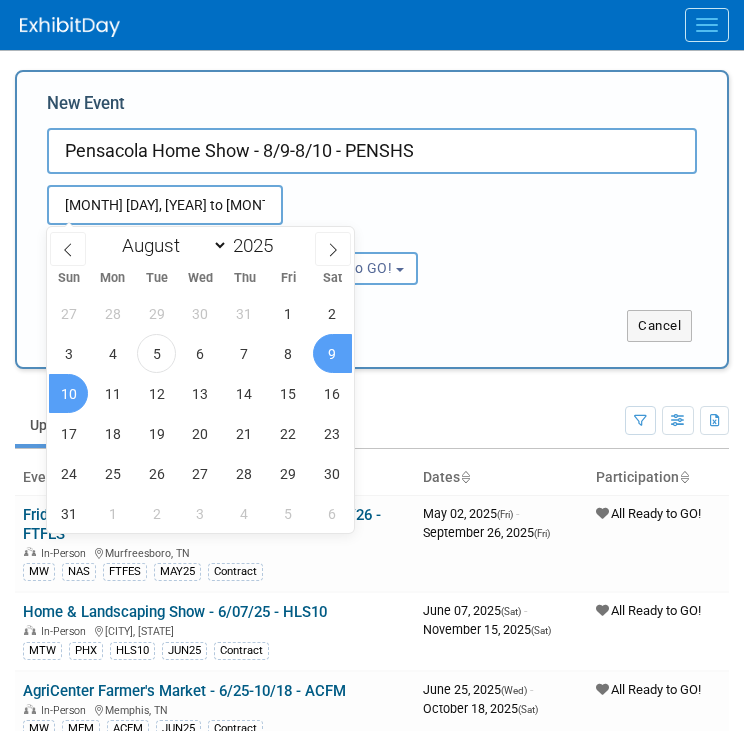click on "10" at bounding box center (68, 393) 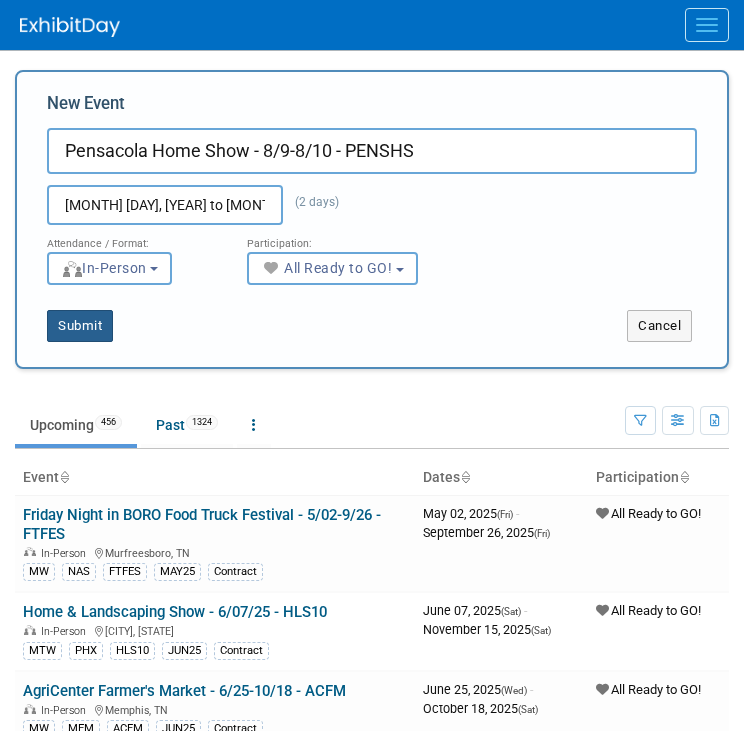 click on "Submit" at bounding box center [80, 326] 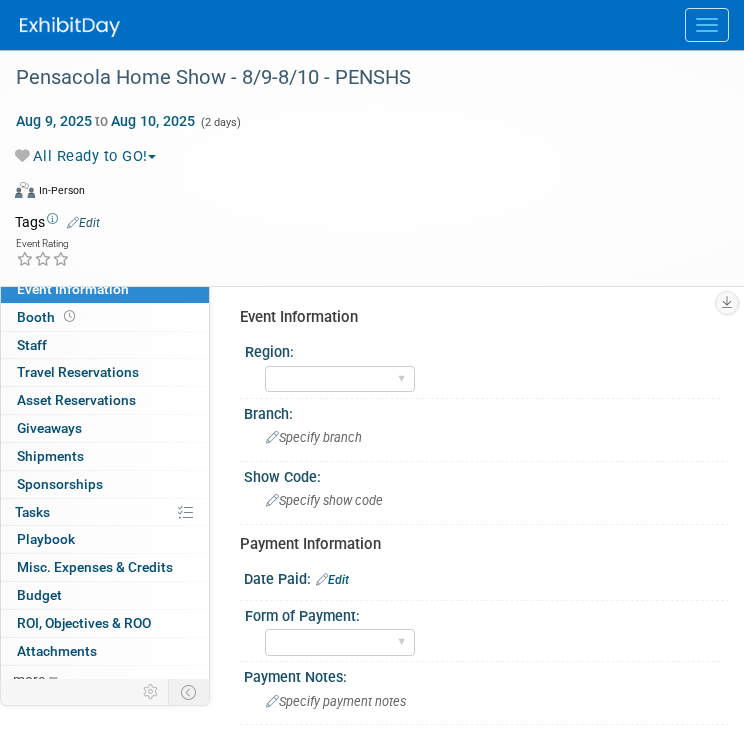 scroll, scrollTop: 0, scrollLeft: 0, axis: both 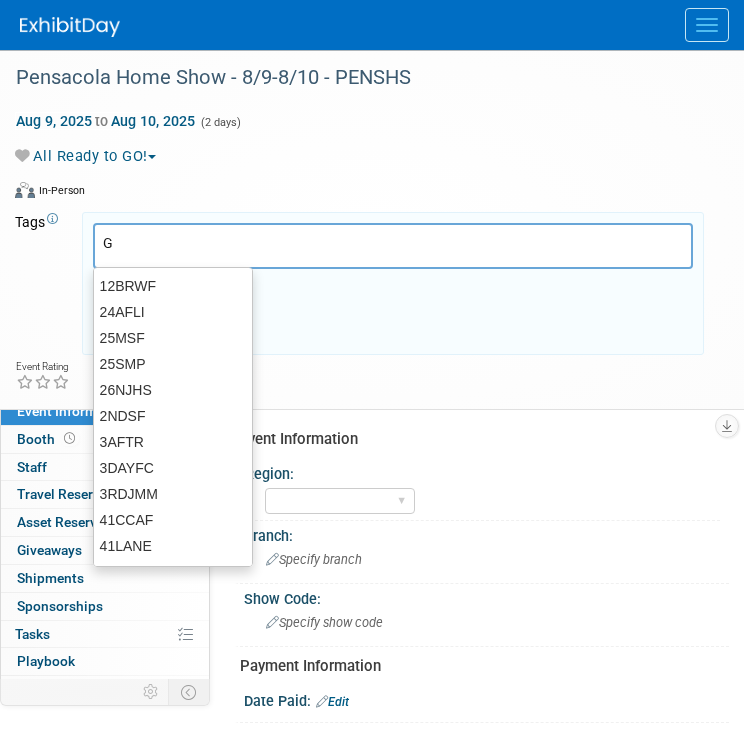 type on "GC" 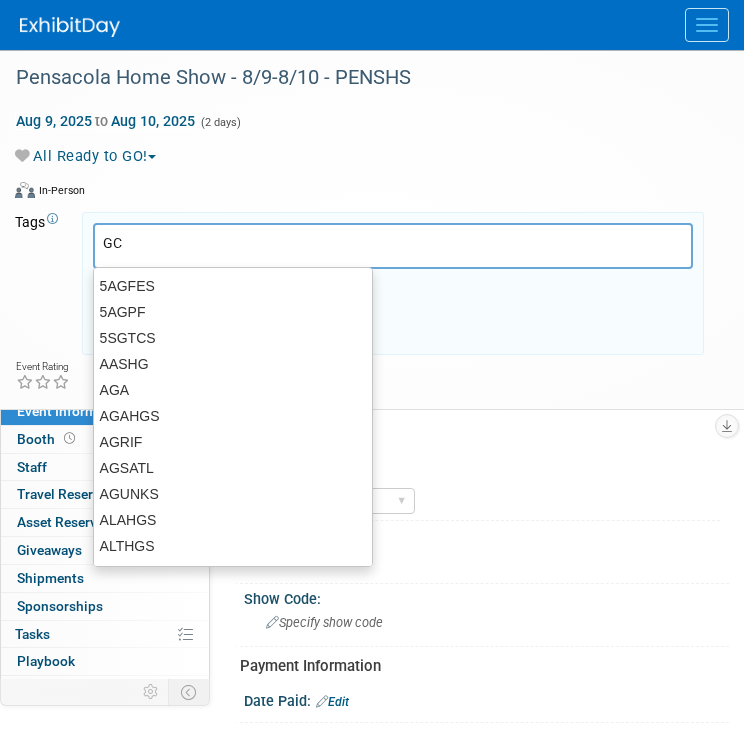 type on "GC" 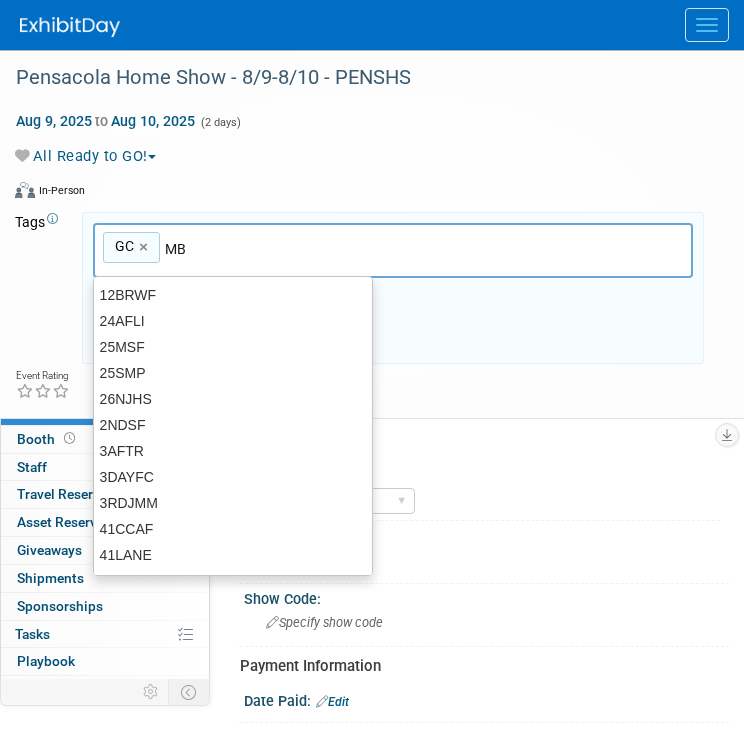 type on "MBL" 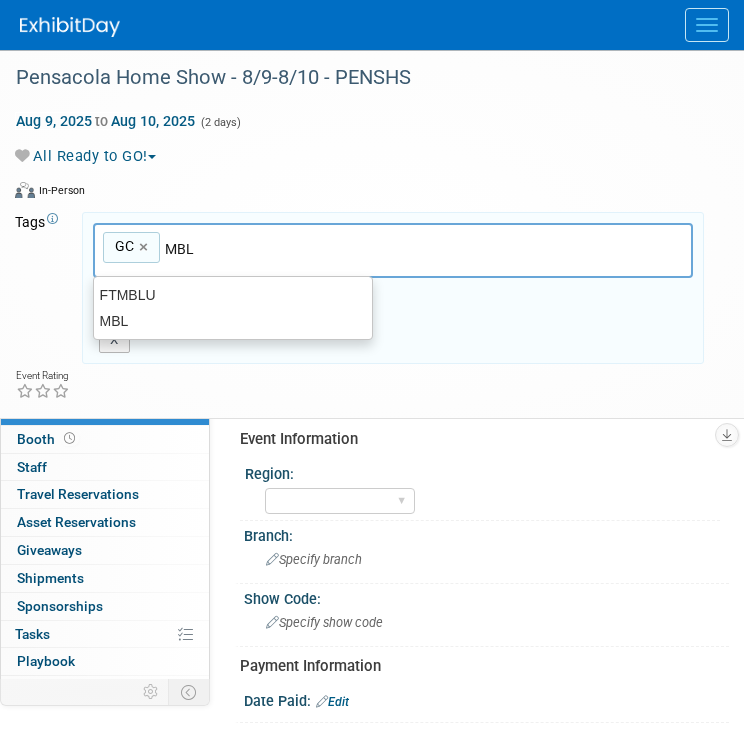 type on "GC, MBL" 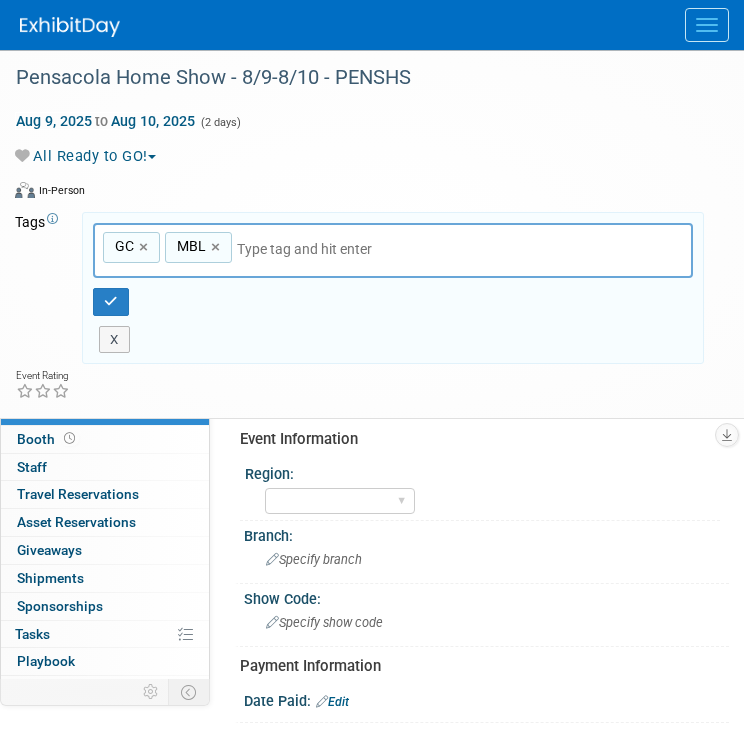click at bounding box center (377, 249) 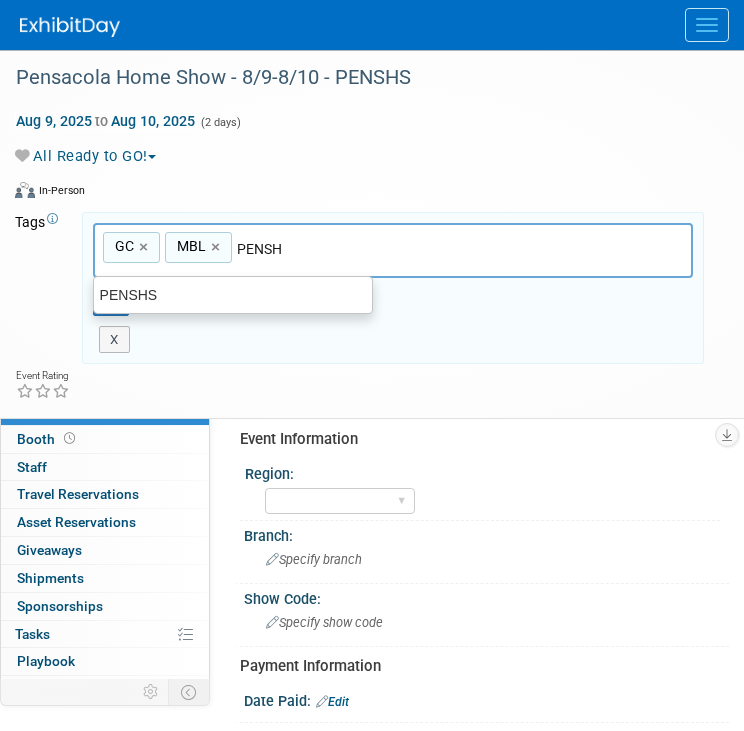 type on "PENSHS" 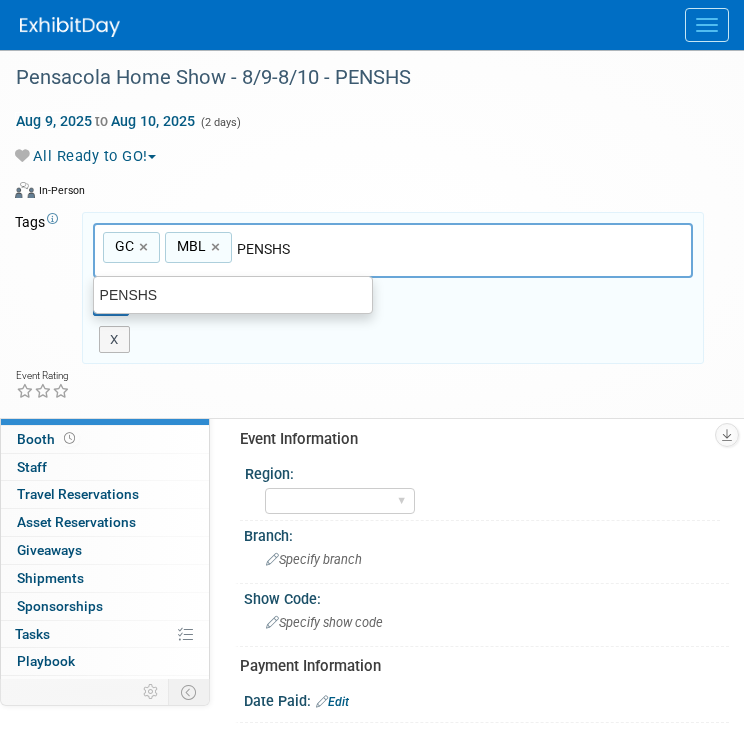 type on "GC, MBL, PENSHS" 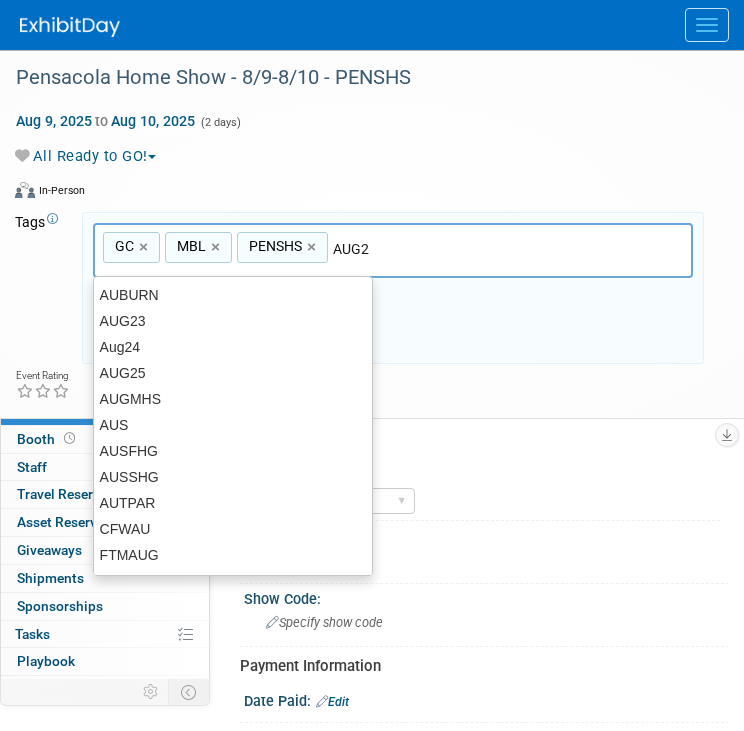 type on "AUG25" 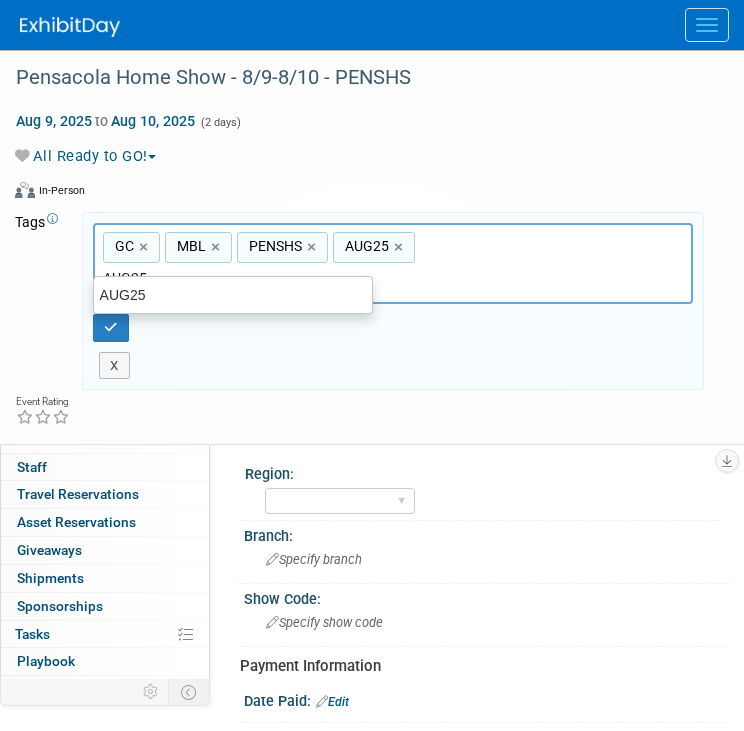 type on "GC, MBL, PENSHS, AUG25" 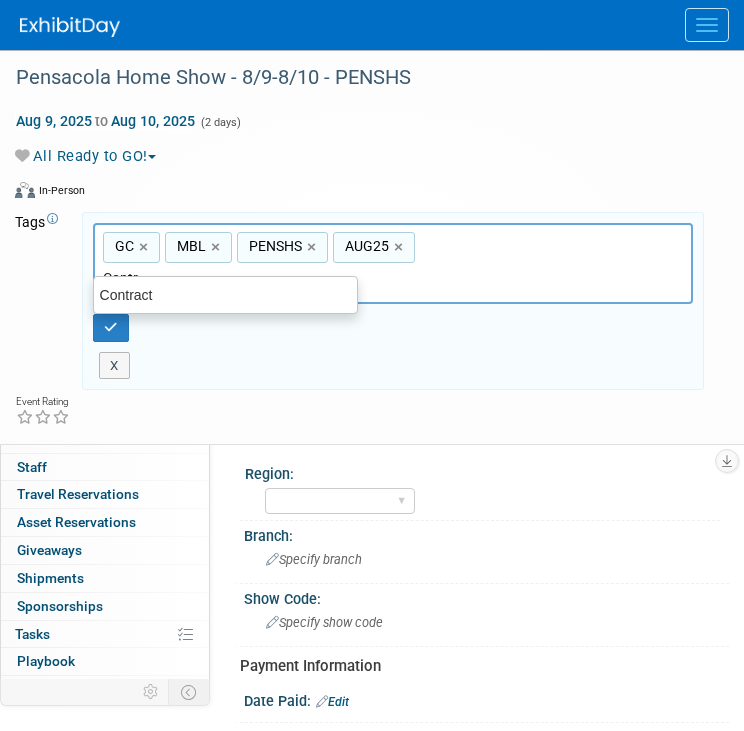 type on "Contract" 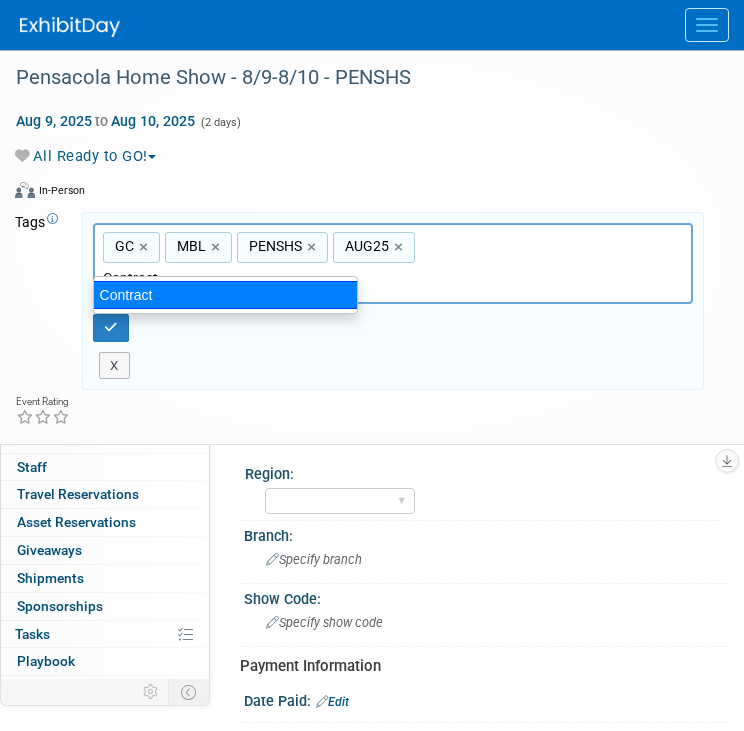 type on "GC, MBL, PENSHS, AUG25, Contract" 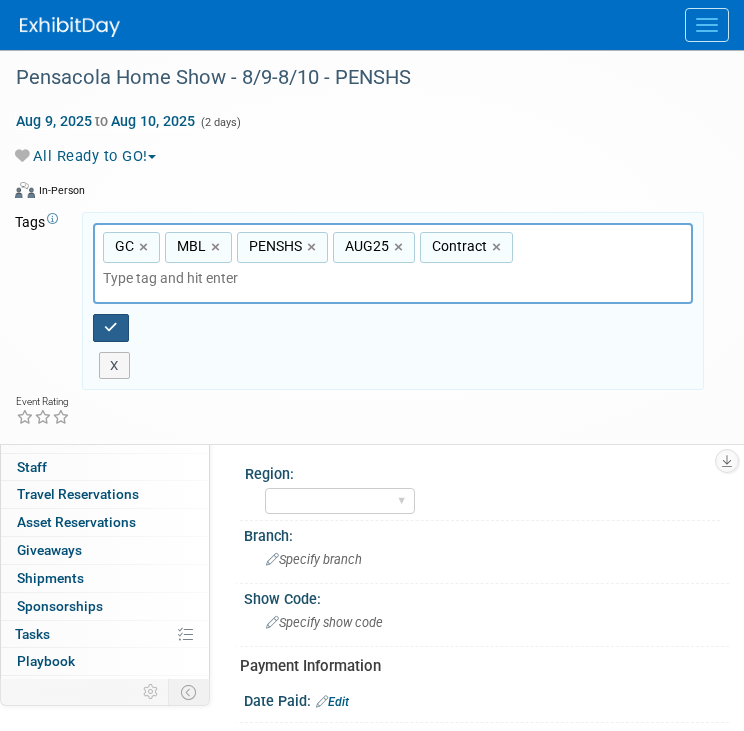 click at bounding box center (111, 327) 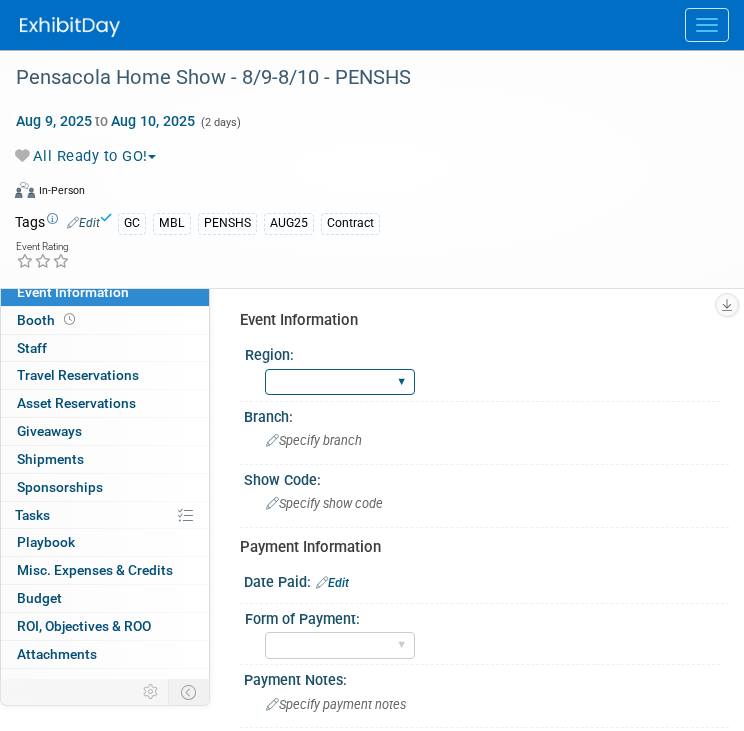 click on "GC
MA
MW
MTW
NE
NEW
OV
PL
PNW
SA
SE
SC
UMW
FL" at bounding box center (340, 382) 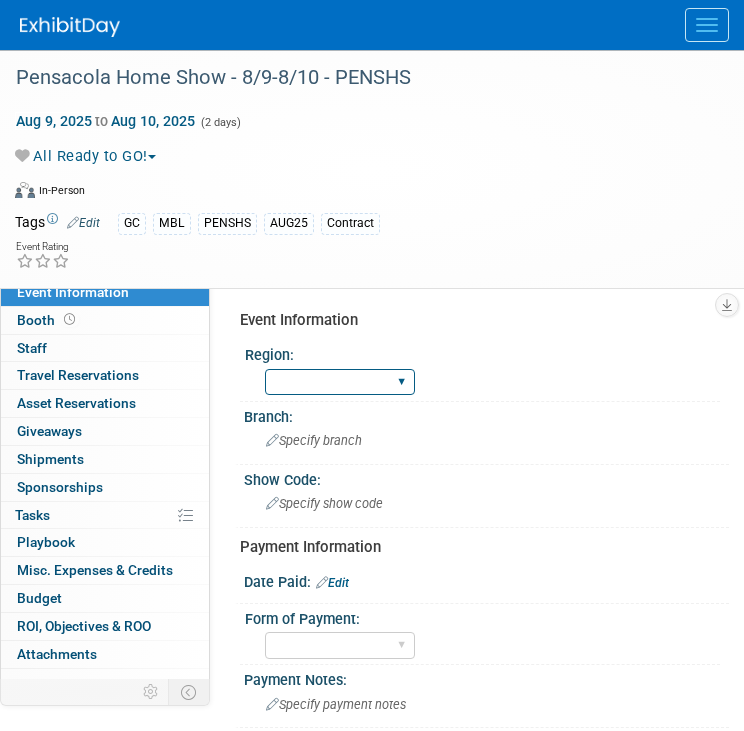 select on "GC" 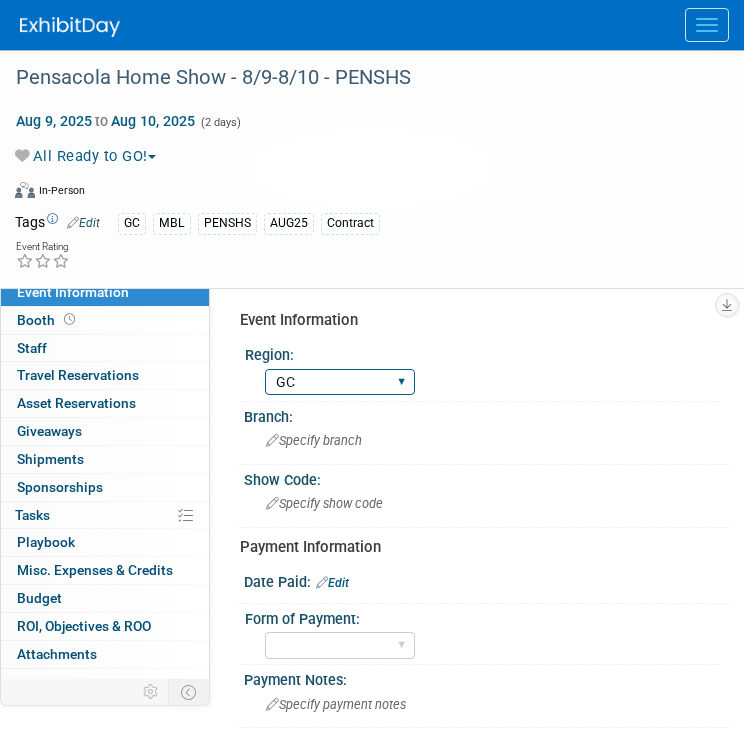 click on "GC
MA
MW
MTW
NE
NEW
OV
PL
PNW
SA
SE
SC
UMW
FL" at bounding box center [340, 382] 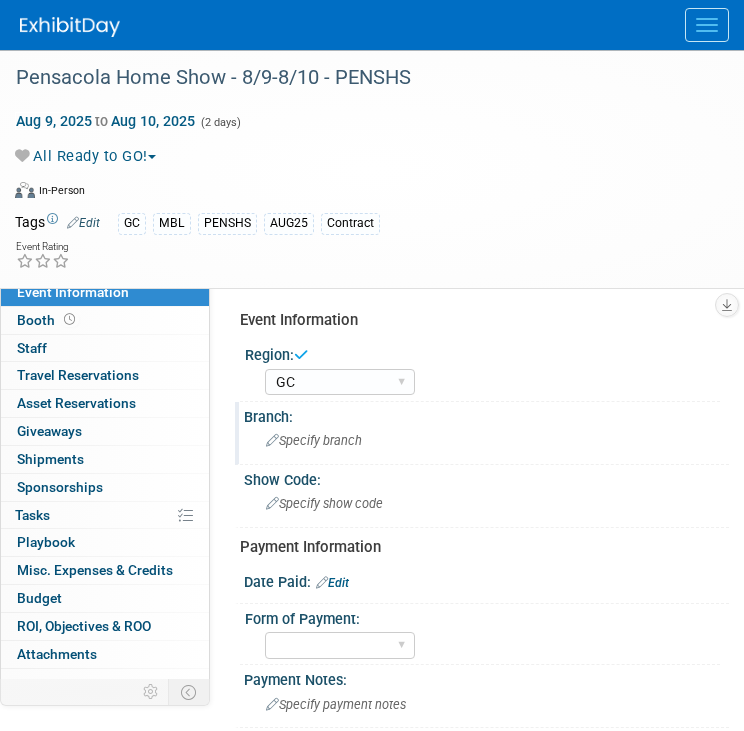 click on "Specify branch" at bounding box center [314, 440] 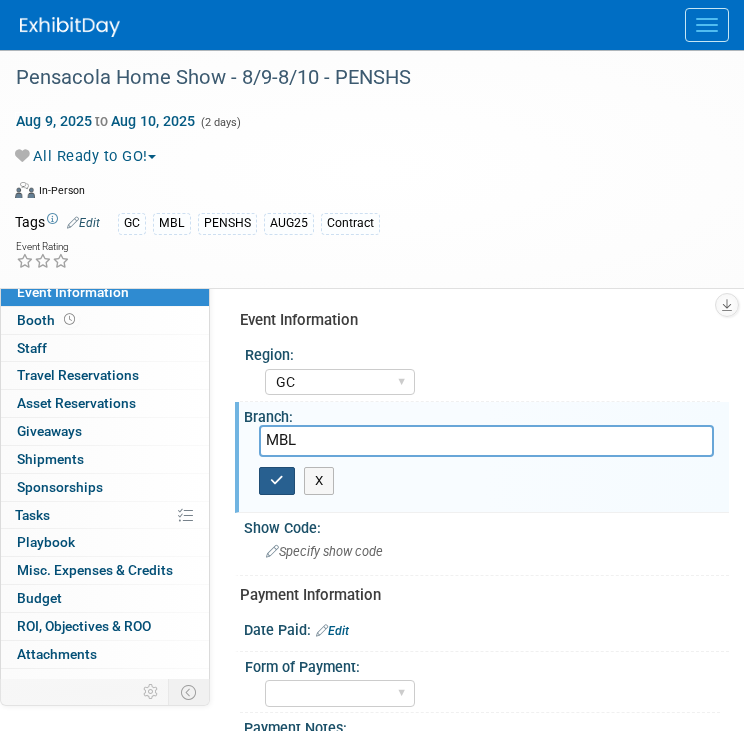 type on "MBL" 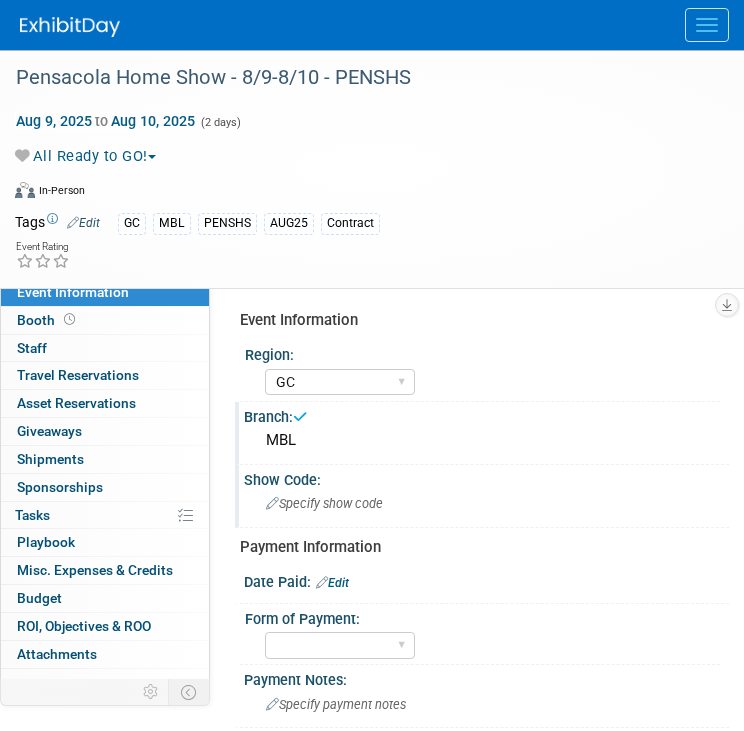 click on "Specify show code" at bounding box center (324, 503) 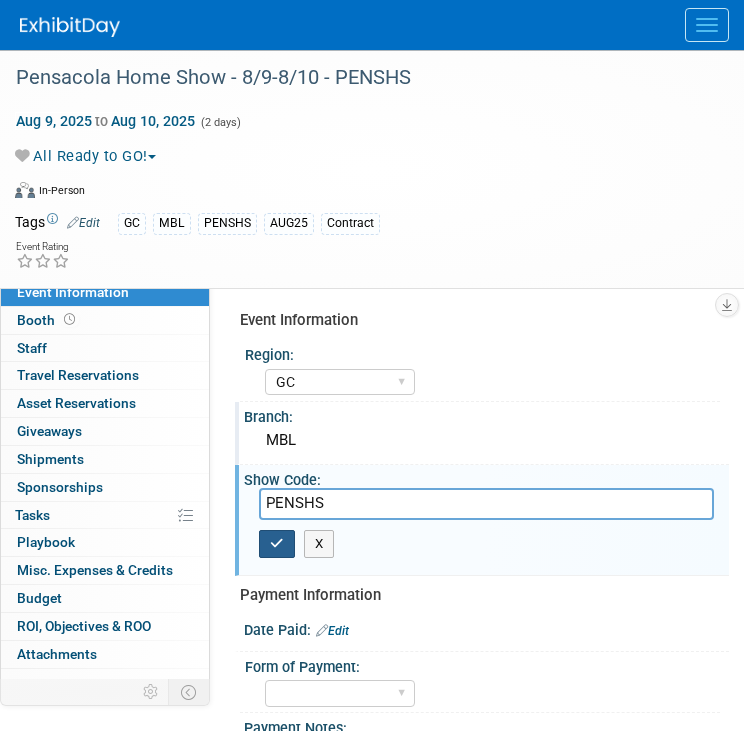 type on "PENSHS" 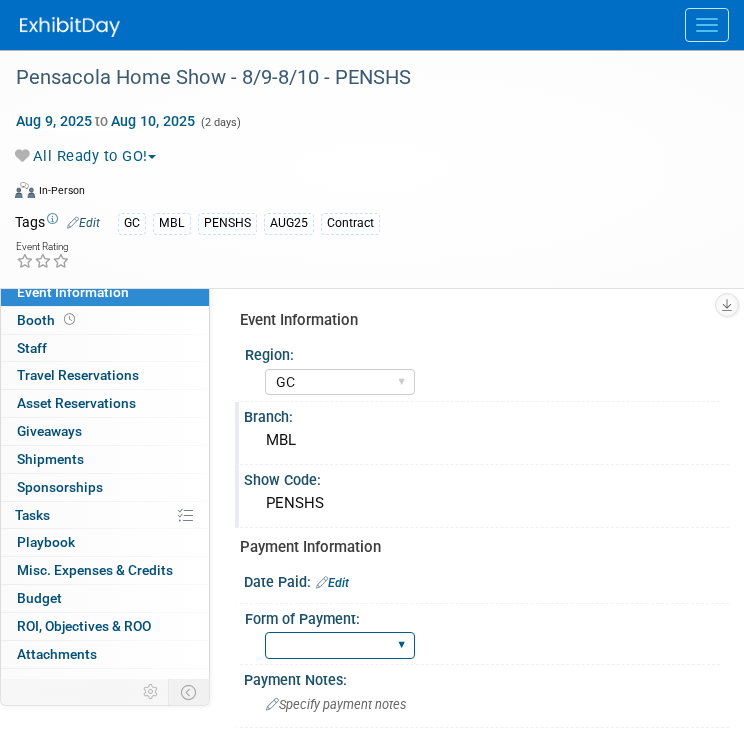 click on "Paid via CC
Check Requested
Pay at the Gate
Other" at bounding box center [340, 645] 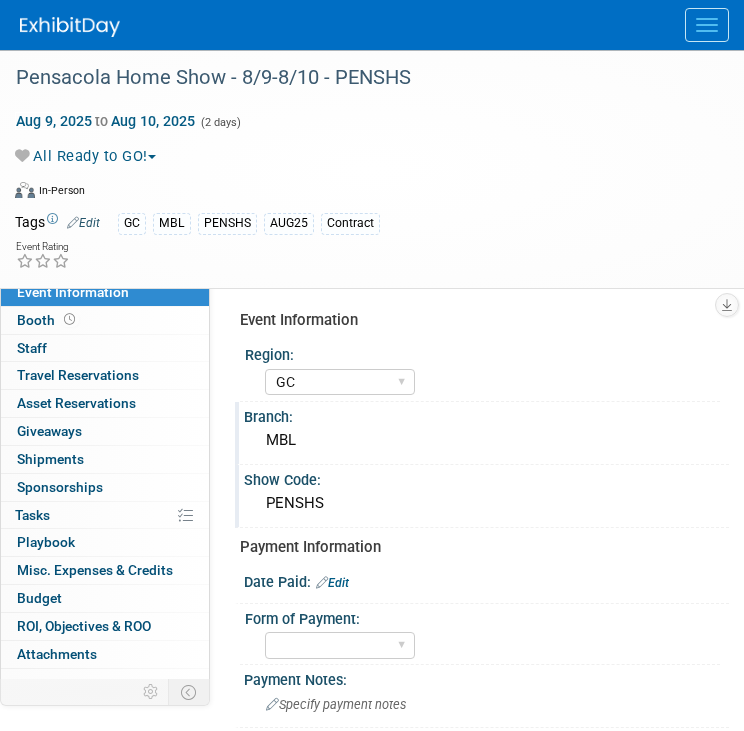 select on "Paid via CC" 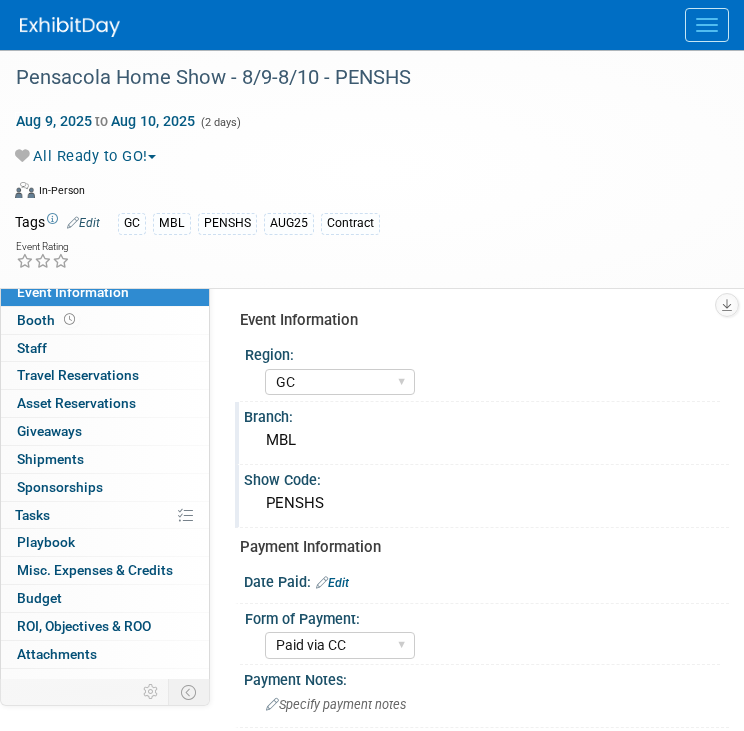 click on "Paid via CC
Check Requested
Pay at the Gate
Other" at bounding box center (340, 645) 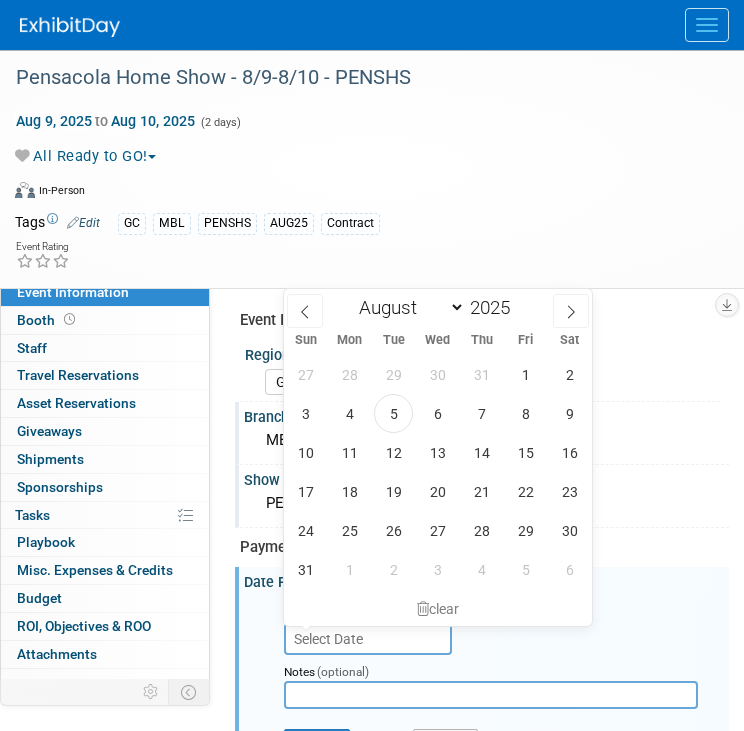 click at bounding box center (368, 639) 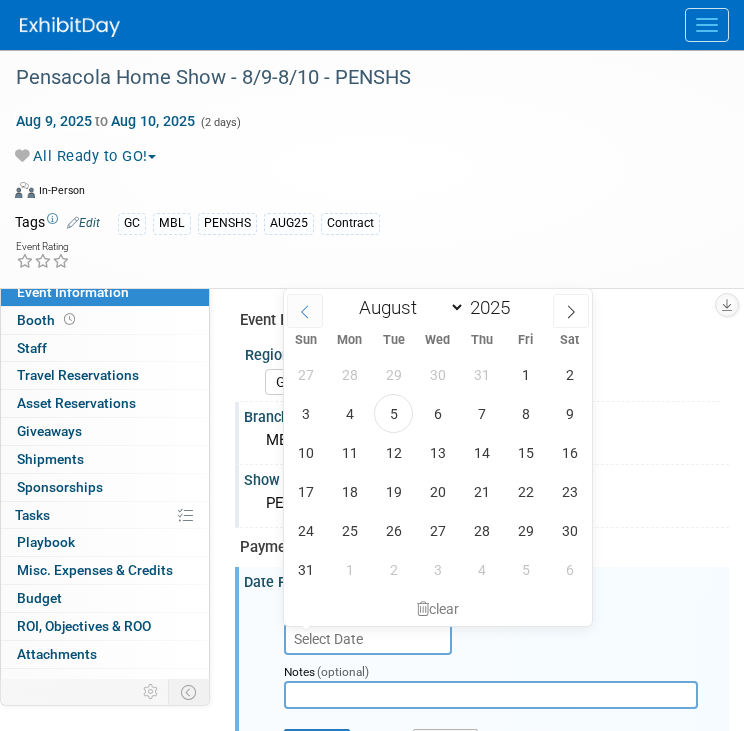 click at bounding box center (305, 311) 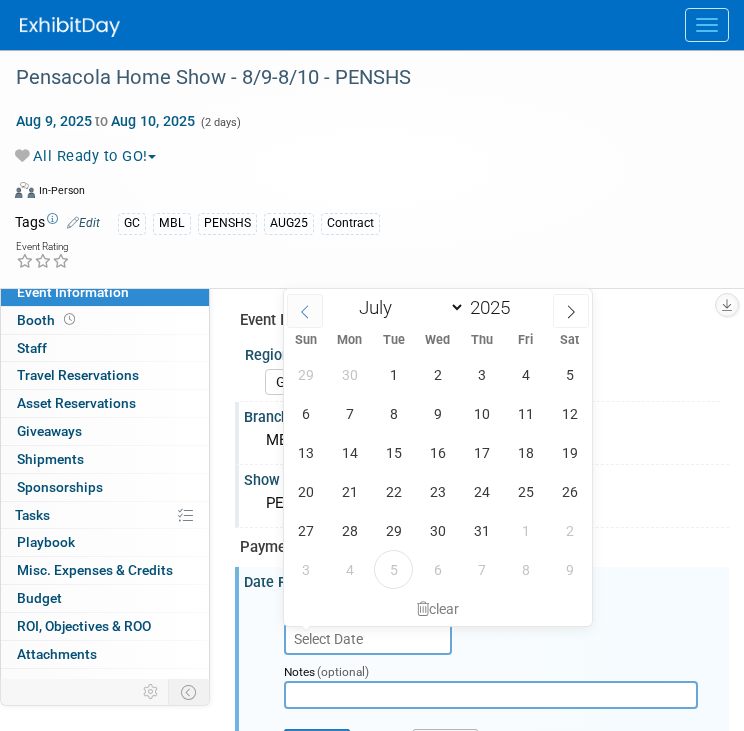 click at bounding box center (305, 311) 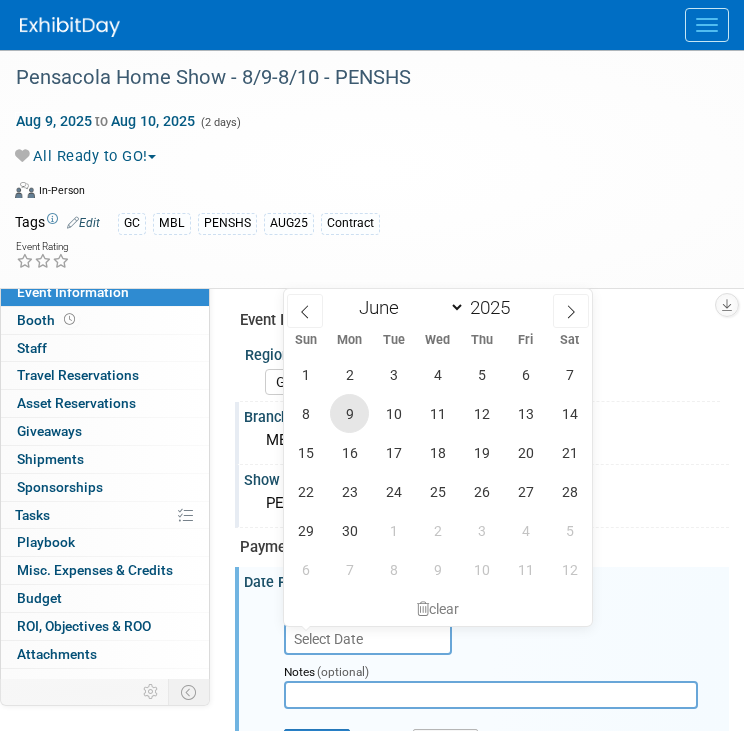 click on "9" at bounding box center [349, 413] 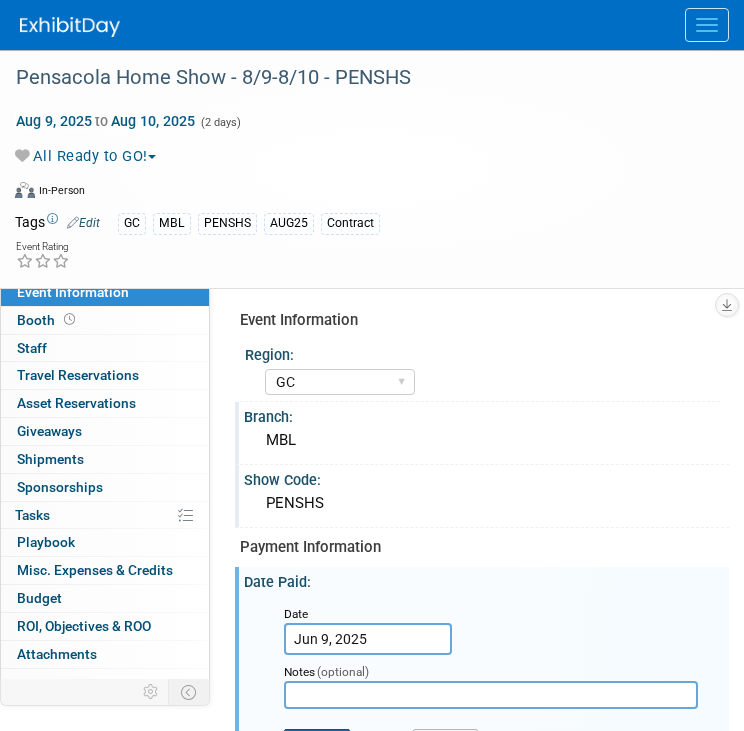 click on "Save" at bounding box center [317, 744] 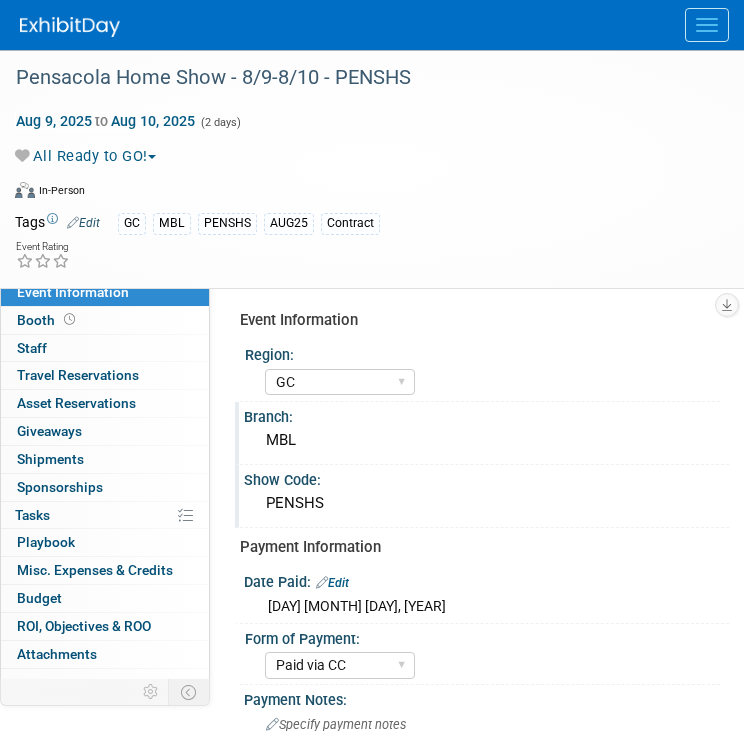 click at bounding box center [70, 27] 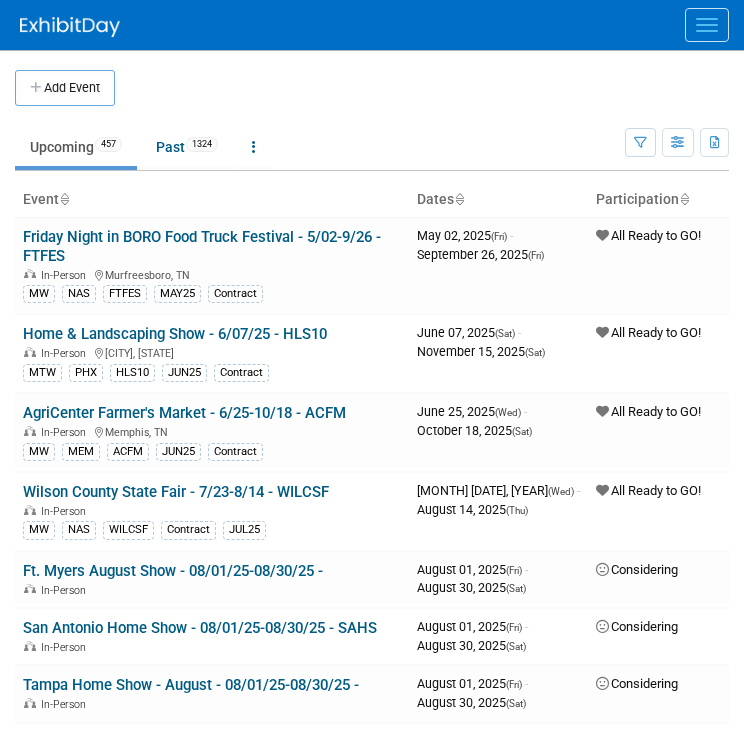 scroll, scrollTop: 0, scrollLeft: 0, axis: both 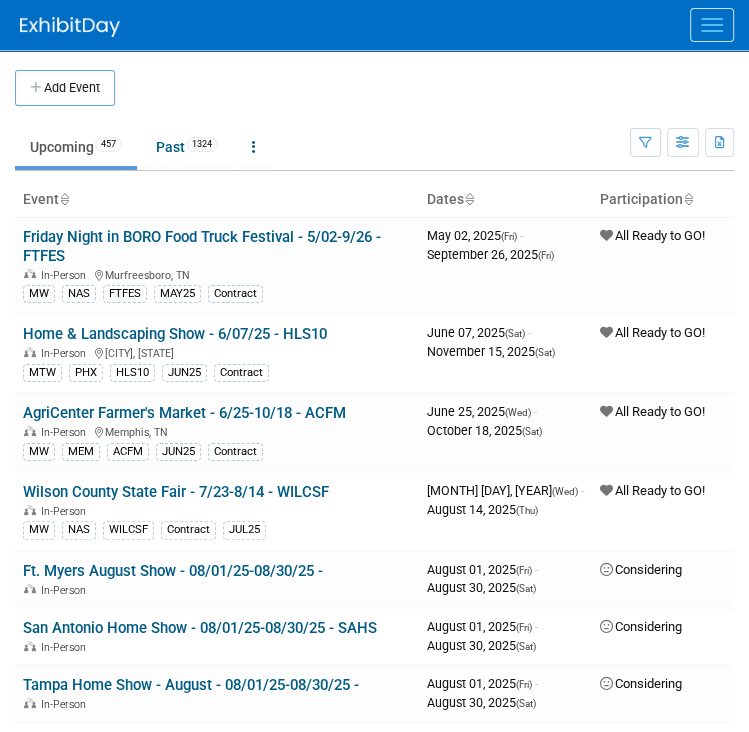 click at bounding box center (712, 25) 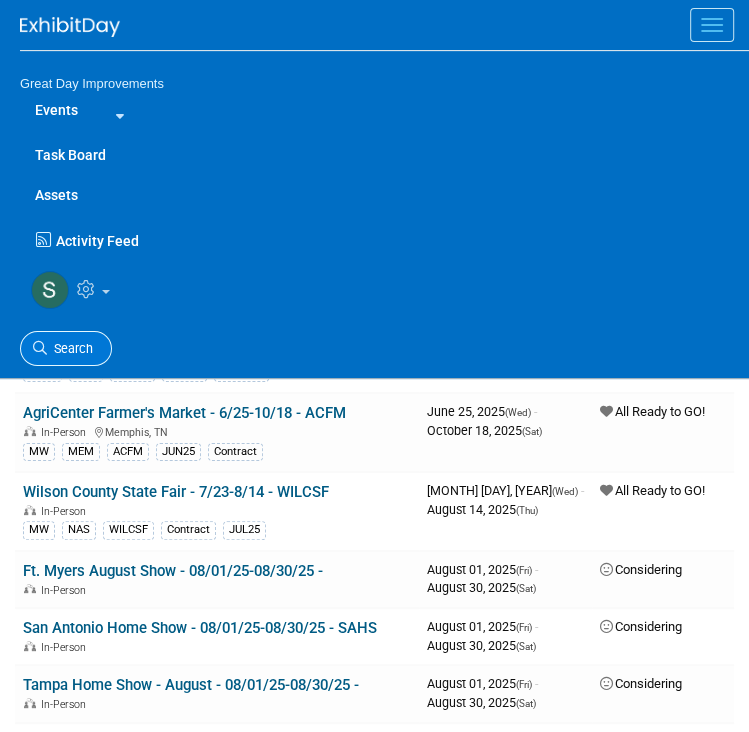 click on "Search" at bounding box center [70, 348] 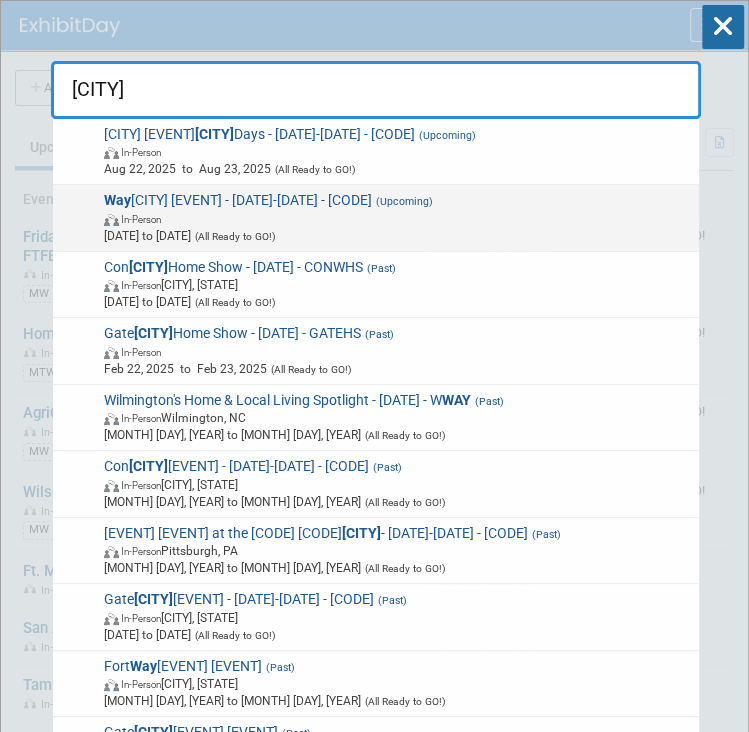 type on "way" 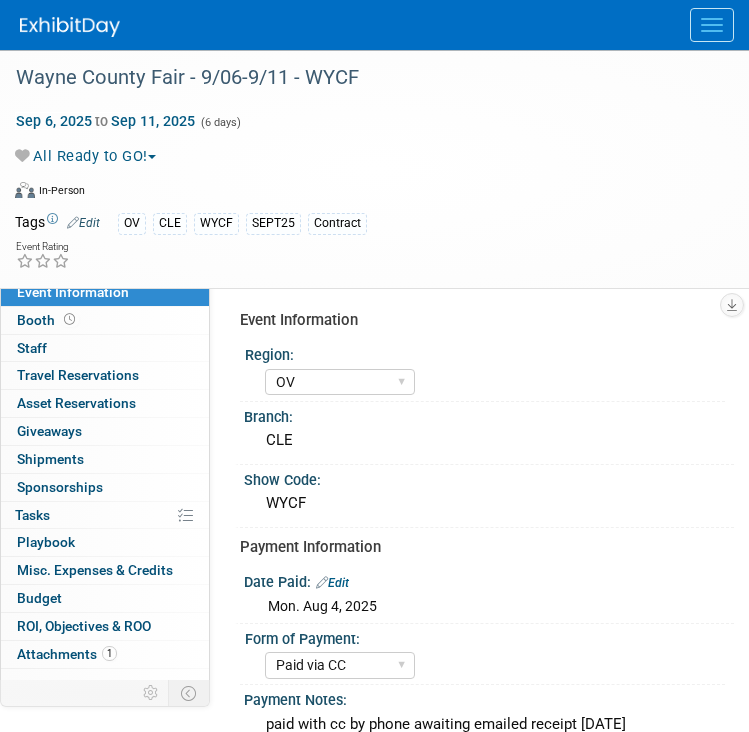 select on "OV" 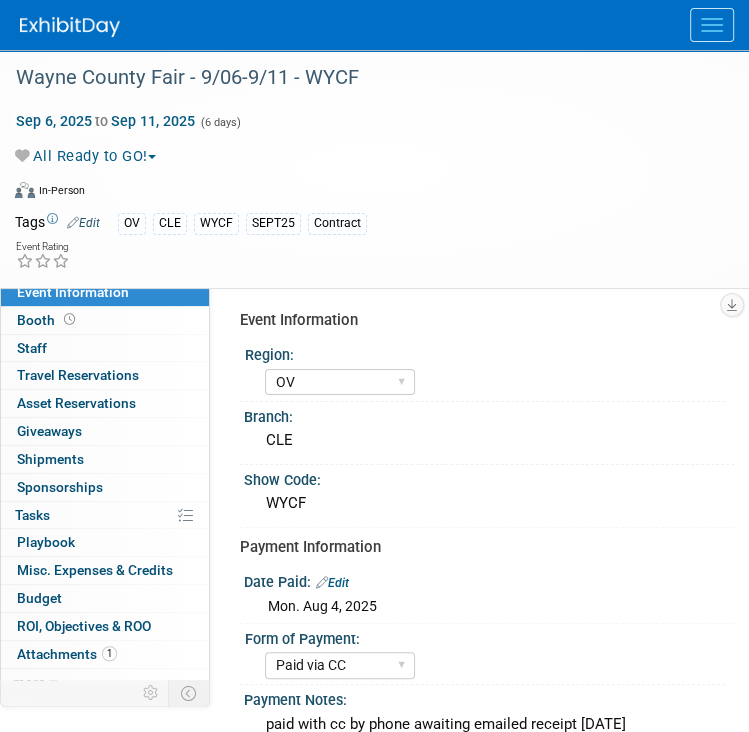 scroll, scrollTop: 0, scrollLeft: 0, axis: both 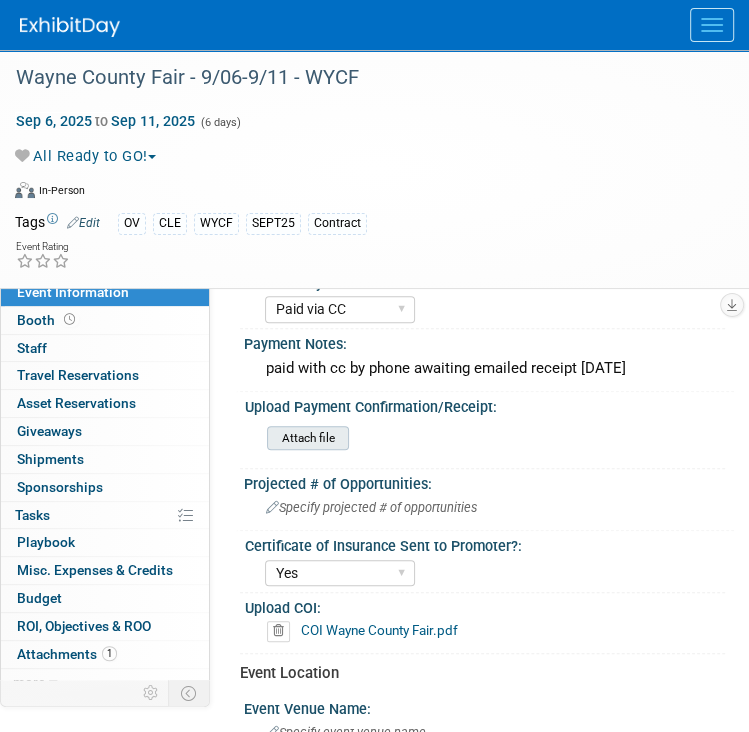click at bounding box center (212, 438) 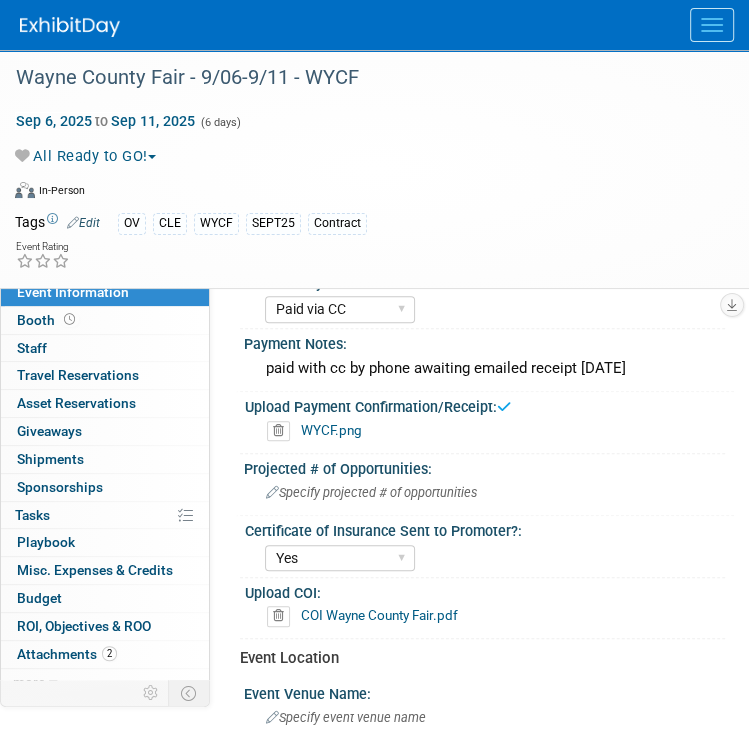 click at bounding box center [70, 27] 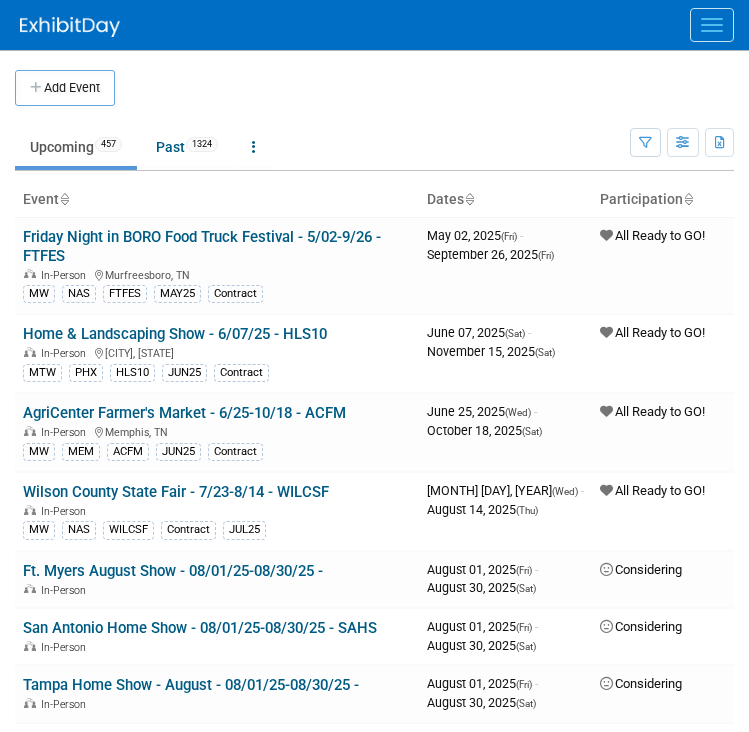 scroll, scrollTop: 0, scrollLeft: 0, axis: both 